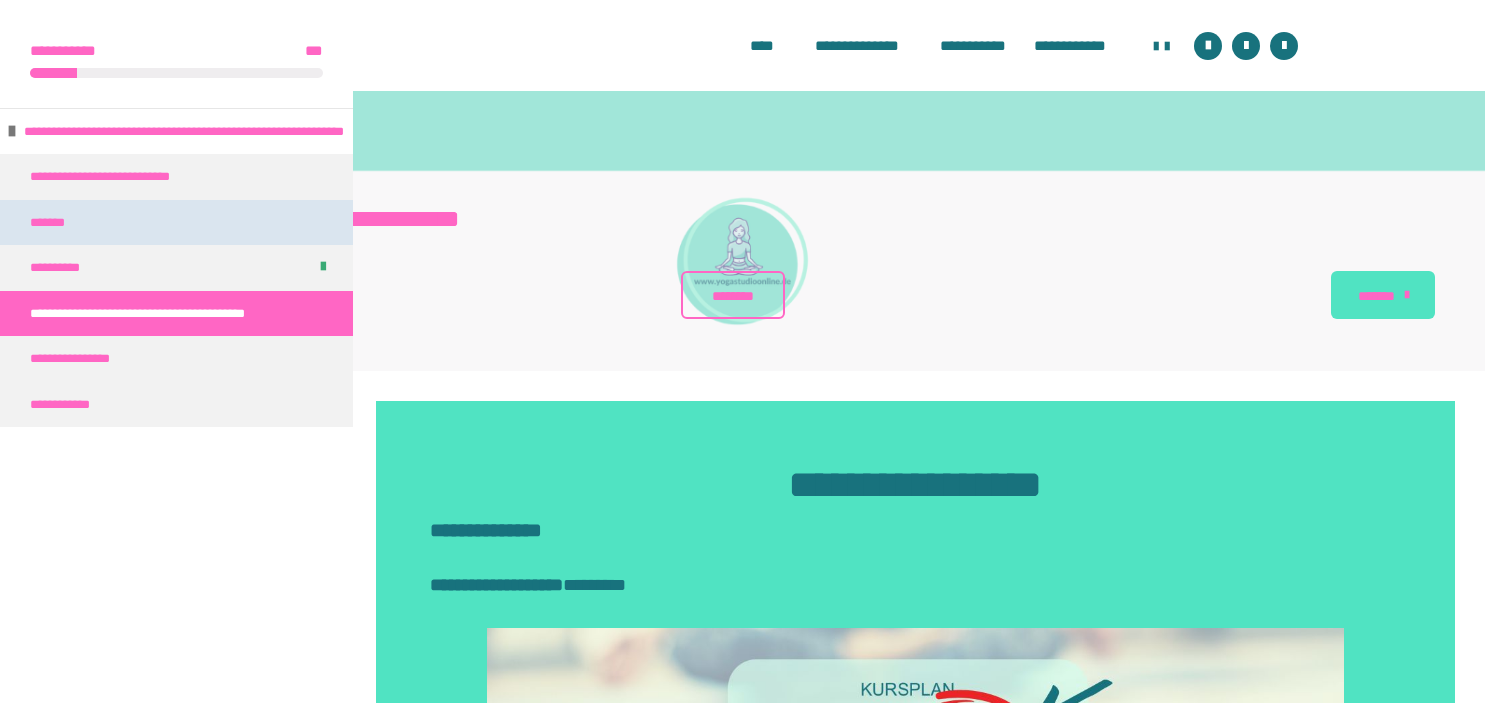 scroll, scrollTop: 892, scrollLeft: 0, axis: vertical 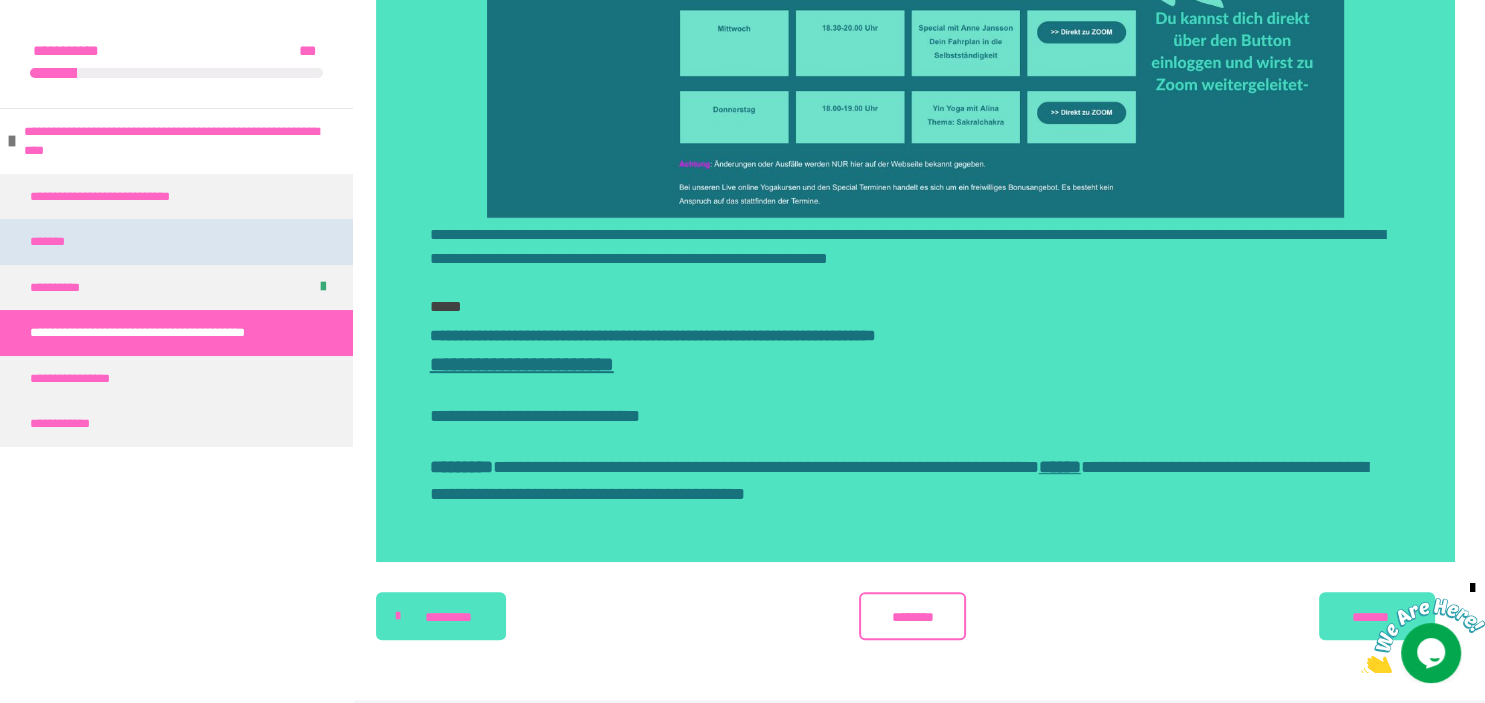click on "*******" at bounding box center (176, 242) 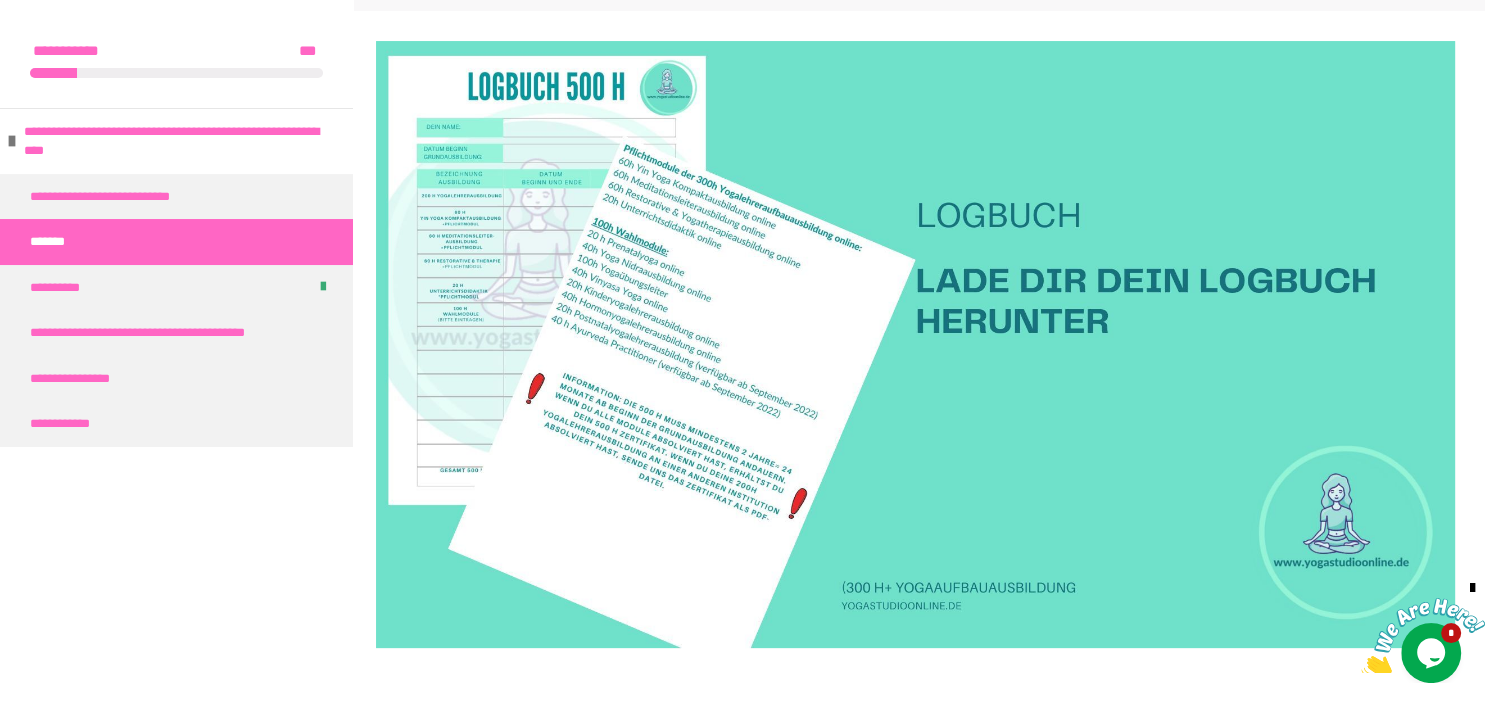 scroll, scrollTop: 0, scrollLeft: 0, axis: both 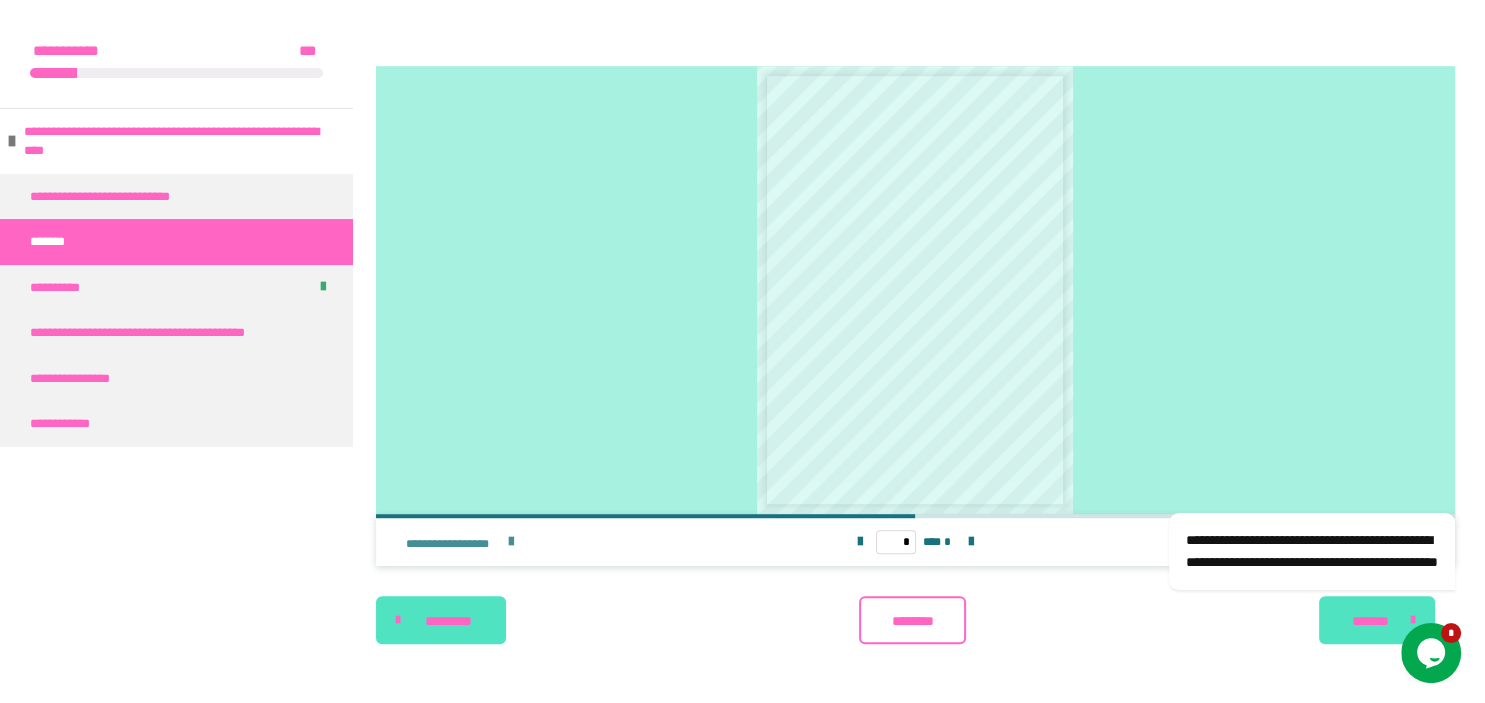 click on "**********" at bounding box center (454, 544) 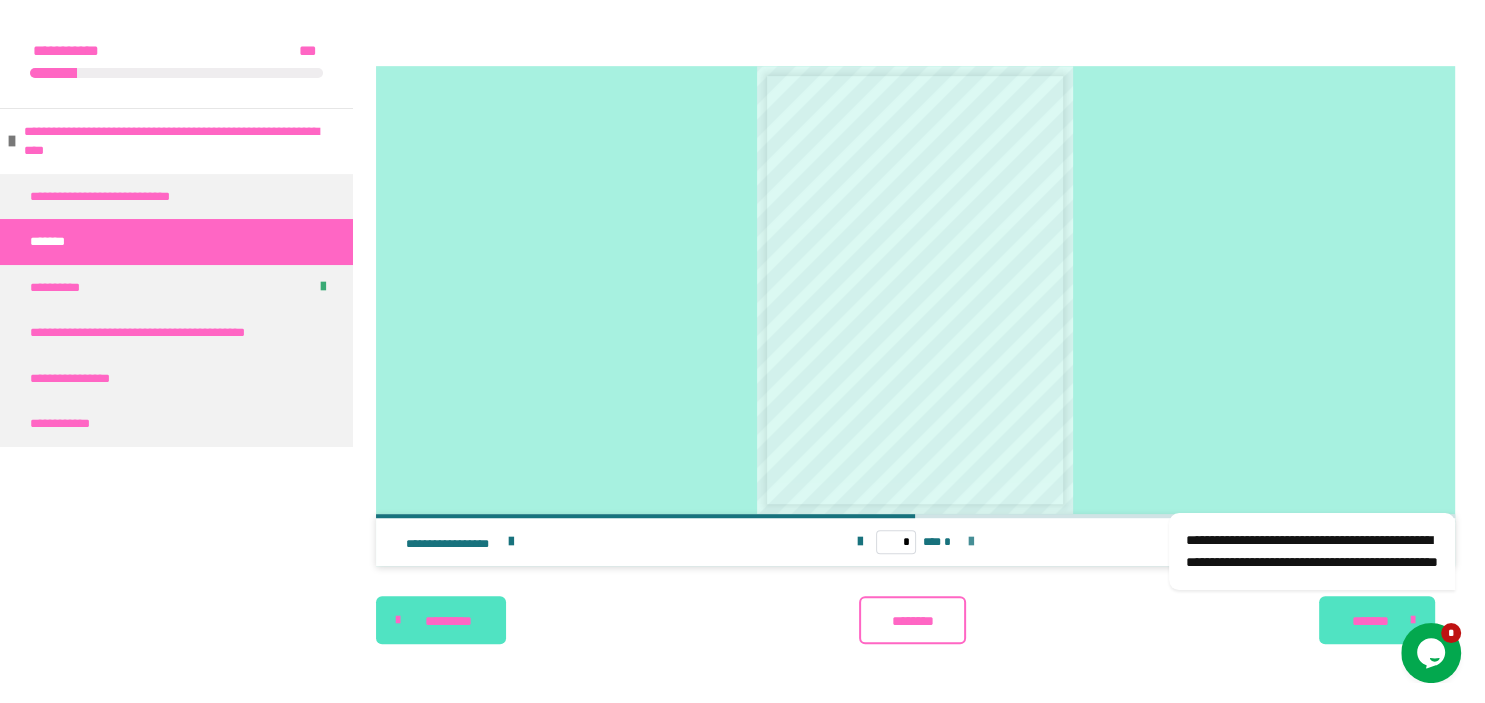 click at bounding box center [971, 542] 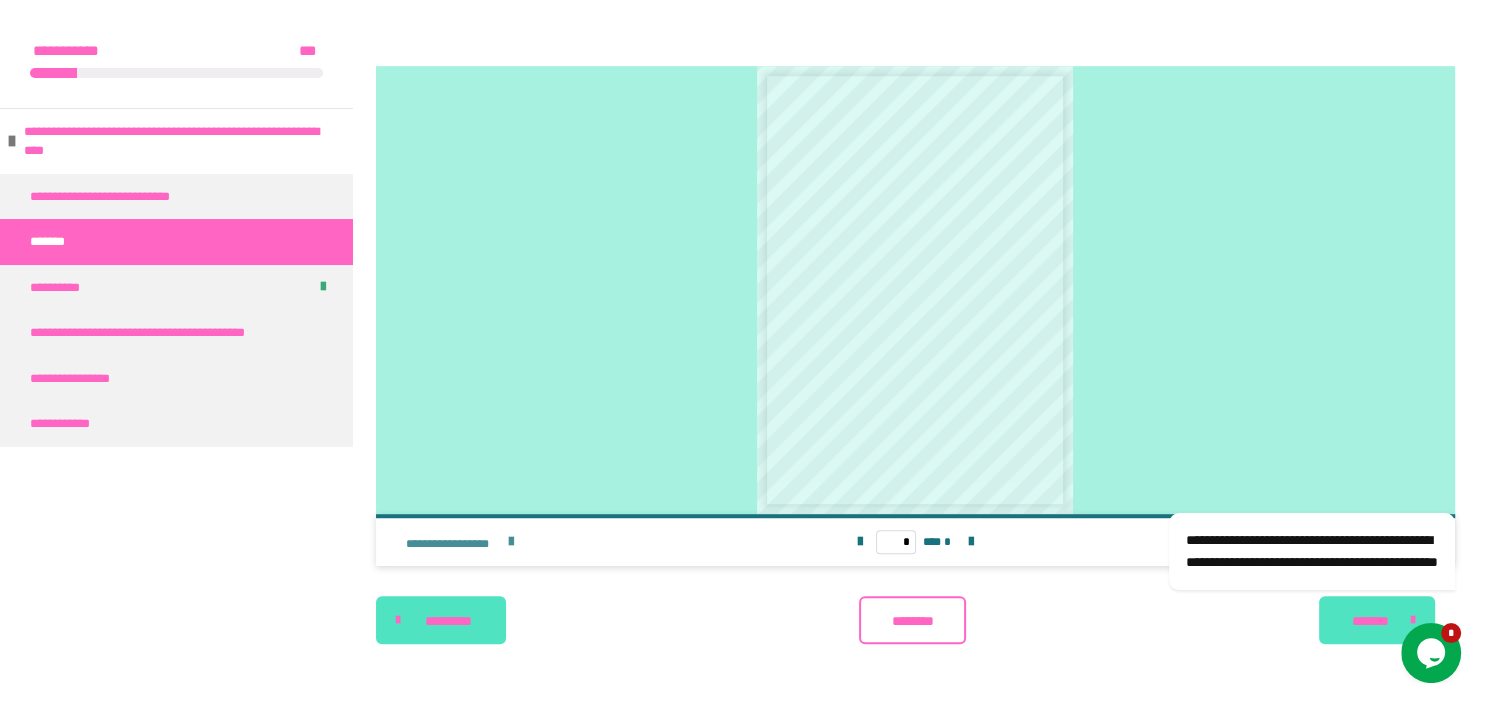 click at bounding box center [511, 542] 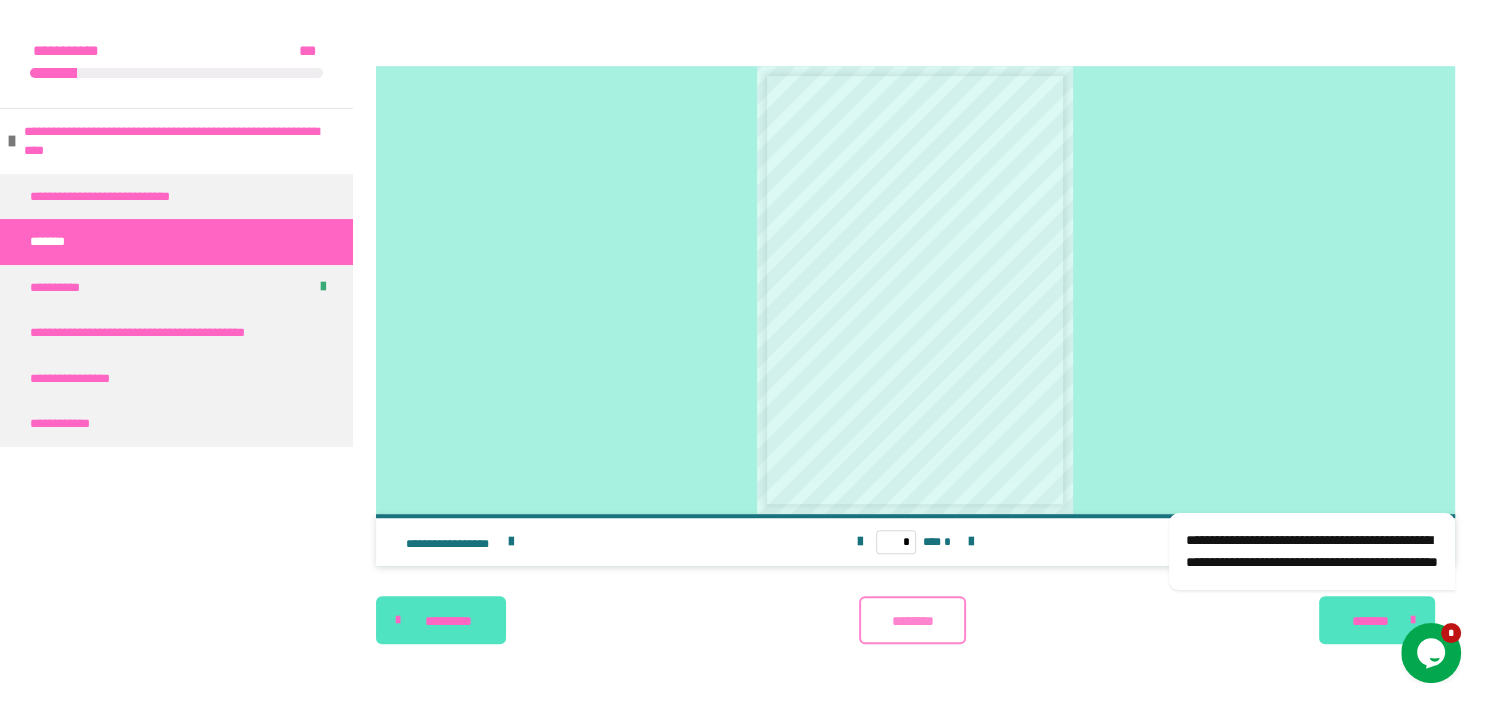 click on "********" at bounding box center (912, 620) 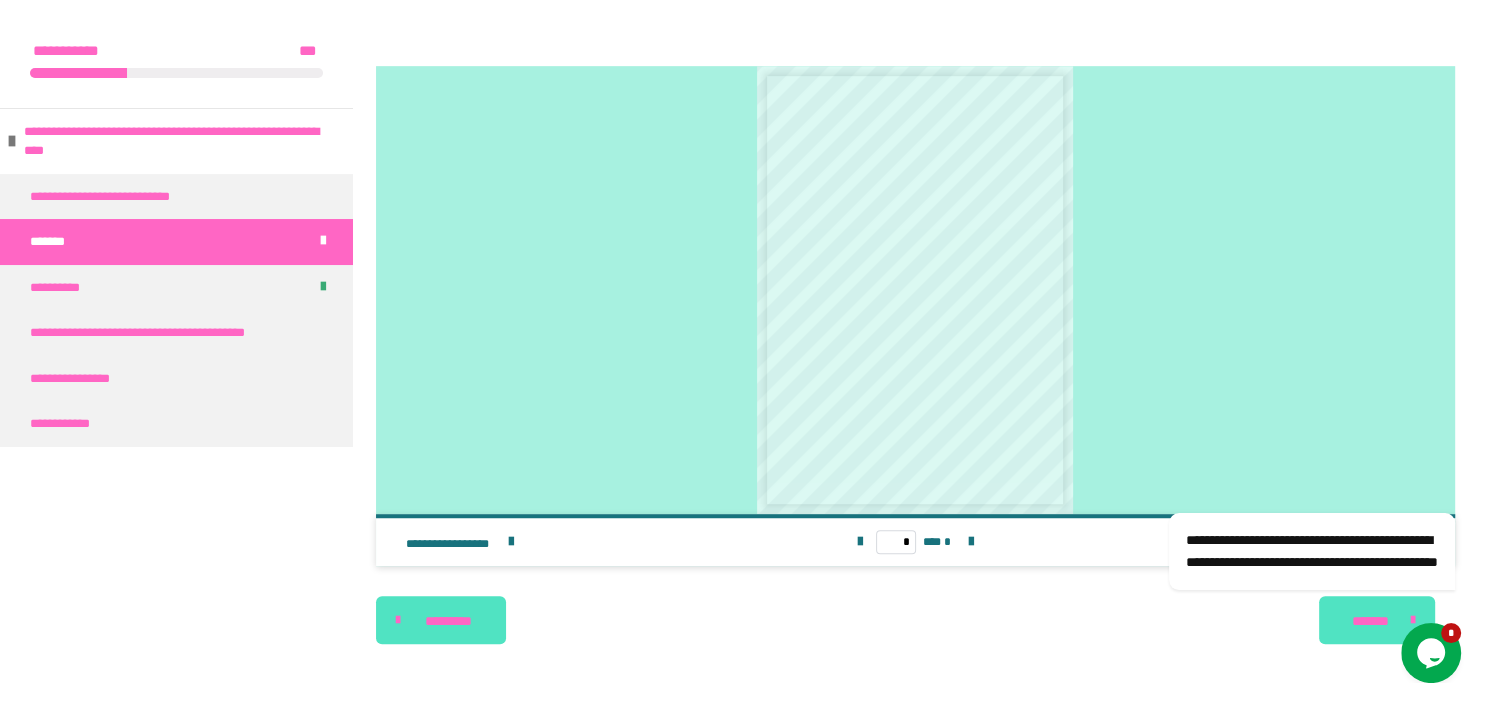 click on "**********" at bounding box center [1285, 461] 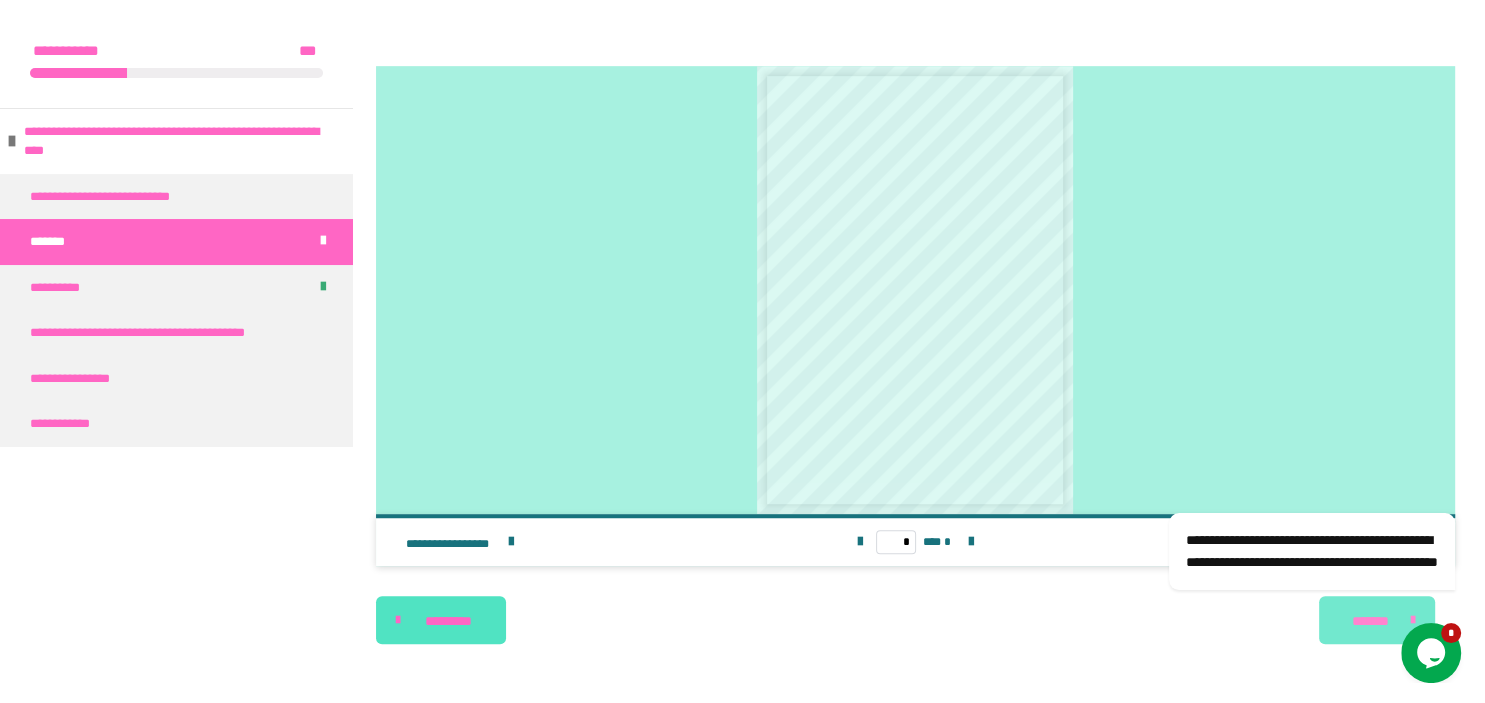 click on "*******" at bounding box center (1370, 621) 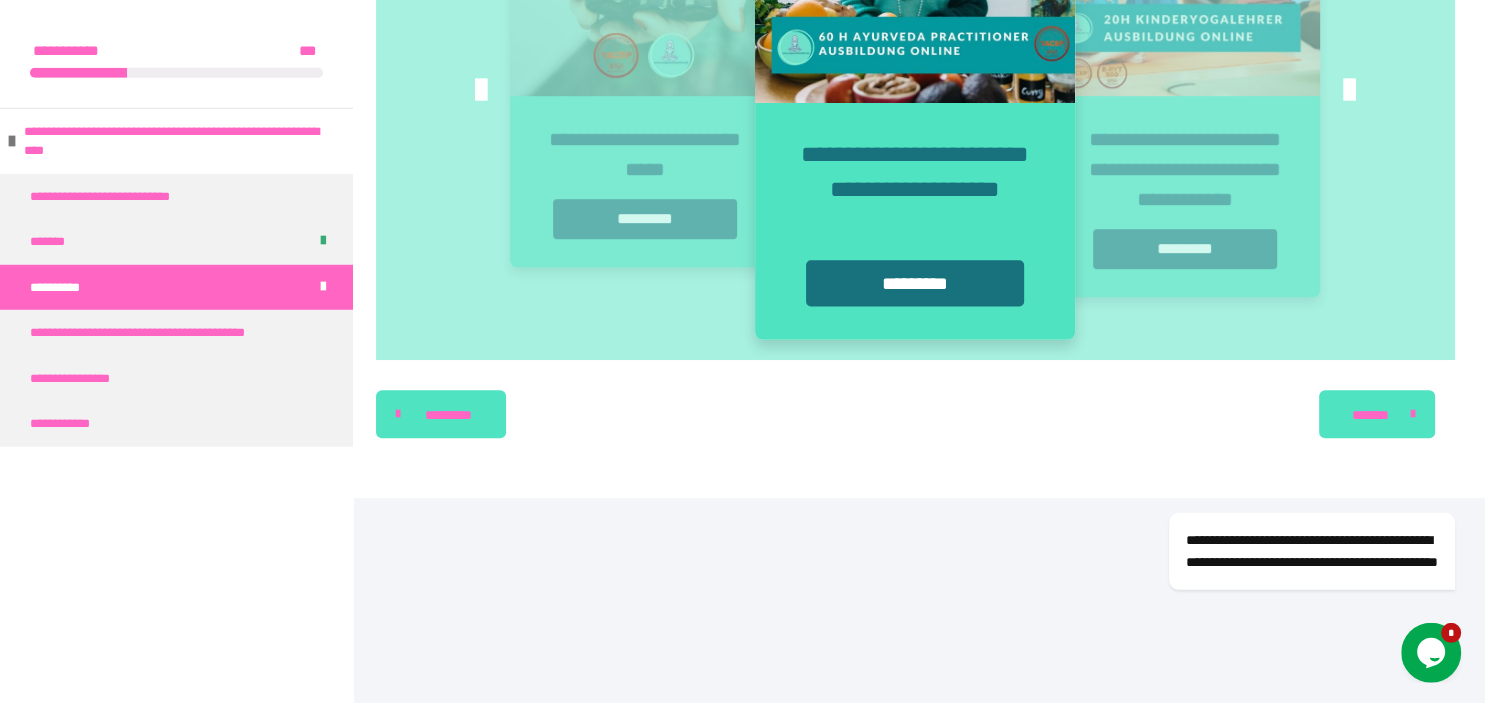 scroll, scrollTop: 1195, scrollLeft: 0, axis: vertical 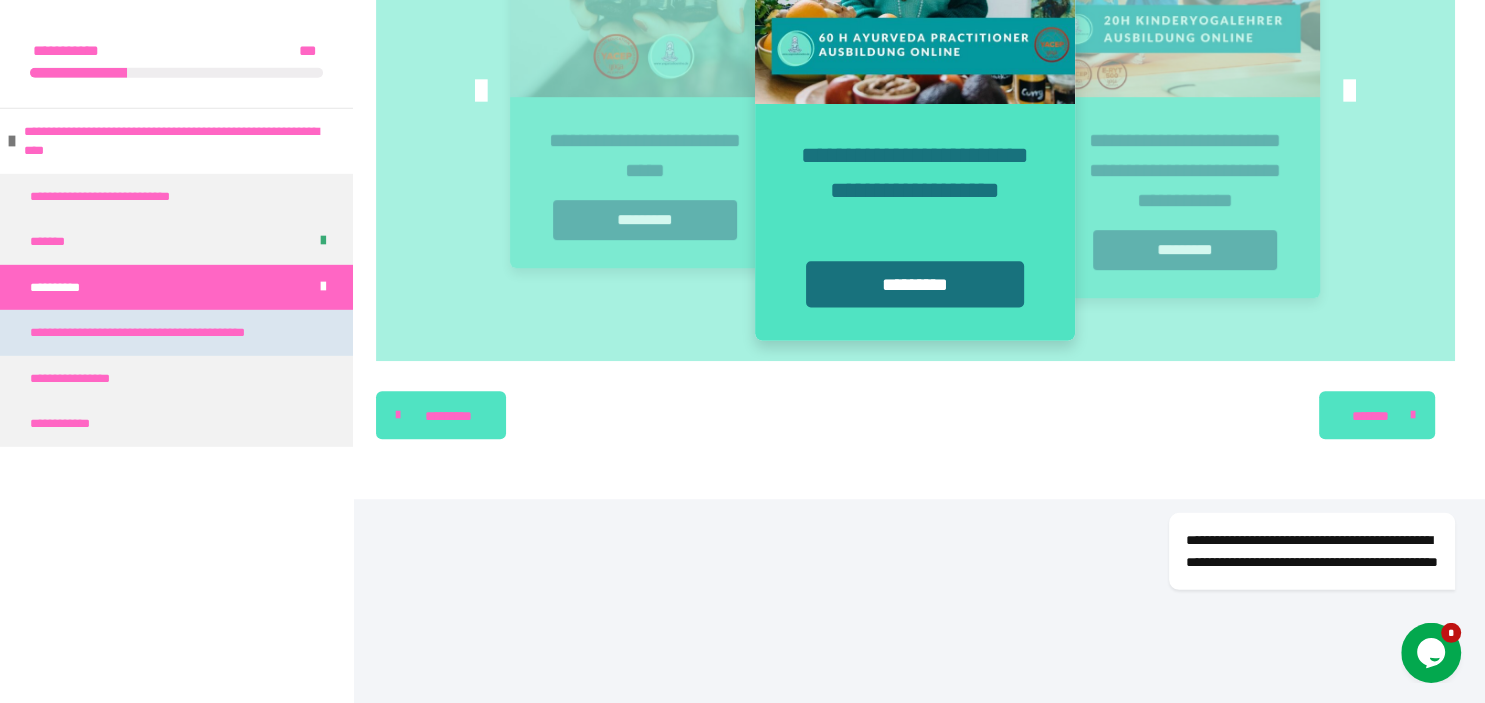 click on "**********" at bounding box center [165, 333] 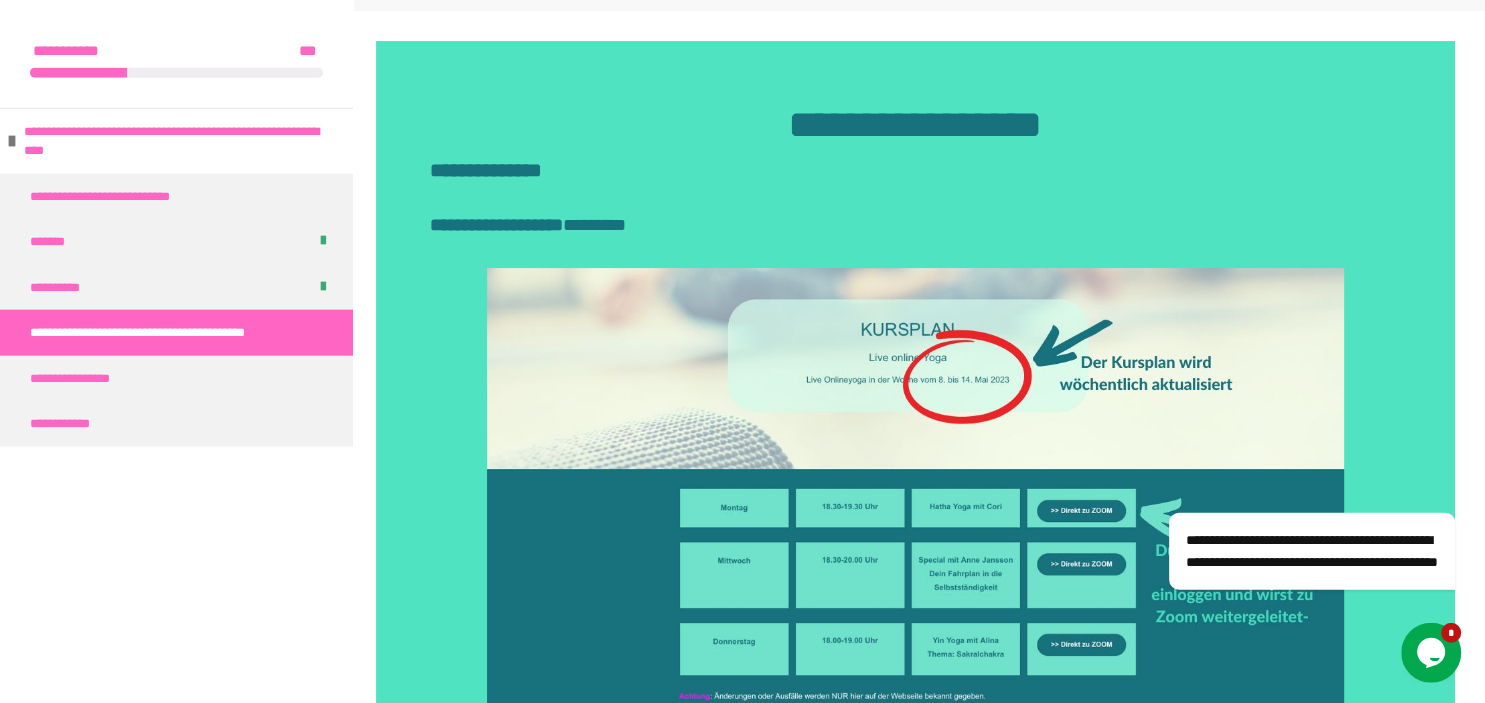 scroll, scrollTop: 359, scrollLeft: 0, axis: vertical 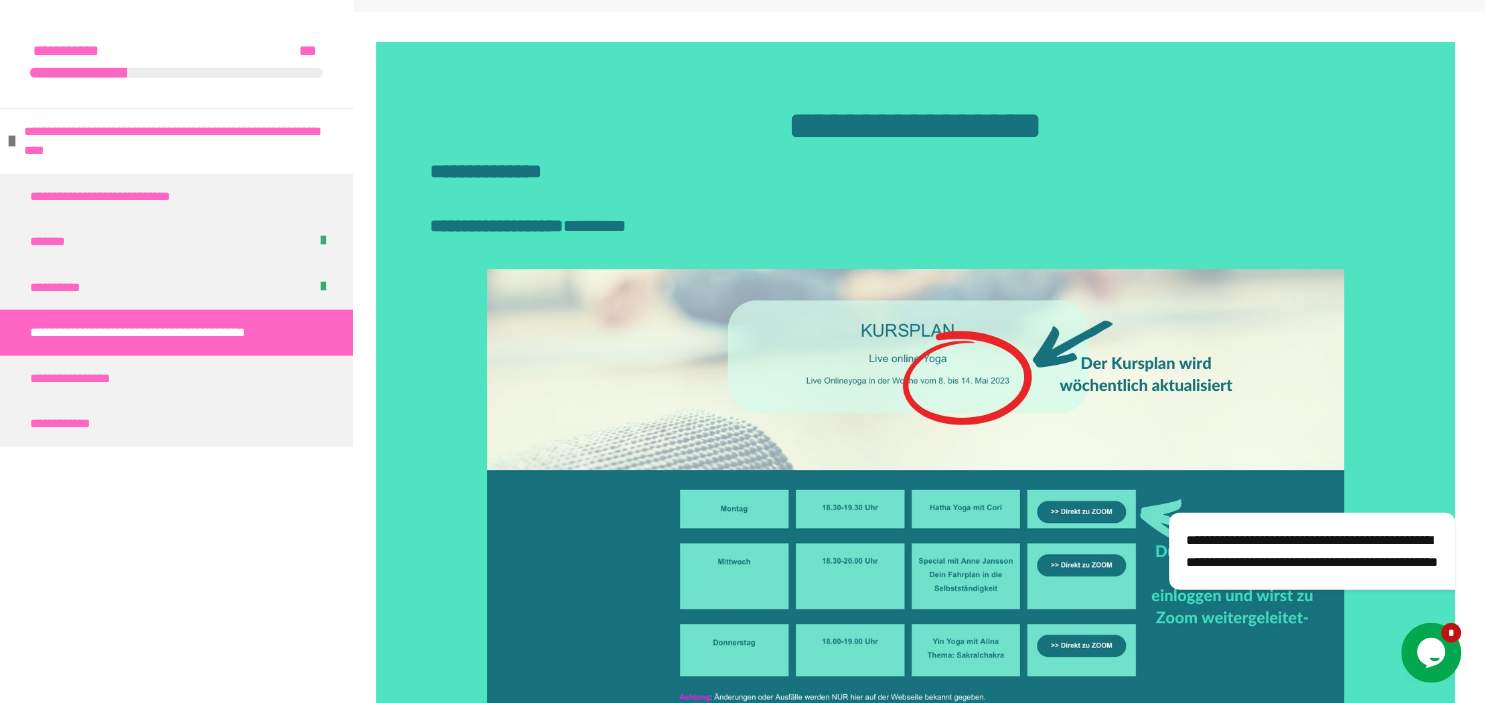 click on "**********" at bounding box center (486, 171) 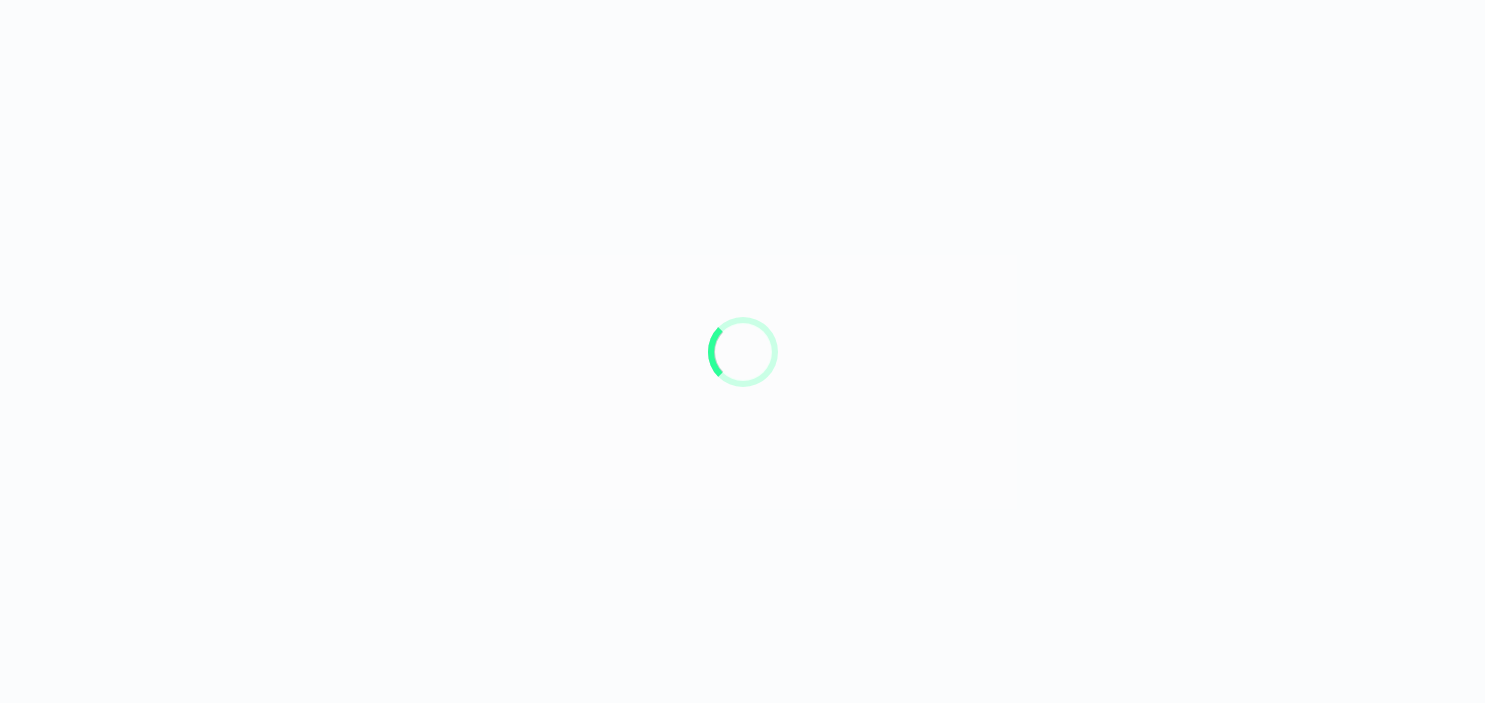scroll, scrollTop: 56, scrollLeft: 0, axis: vertical 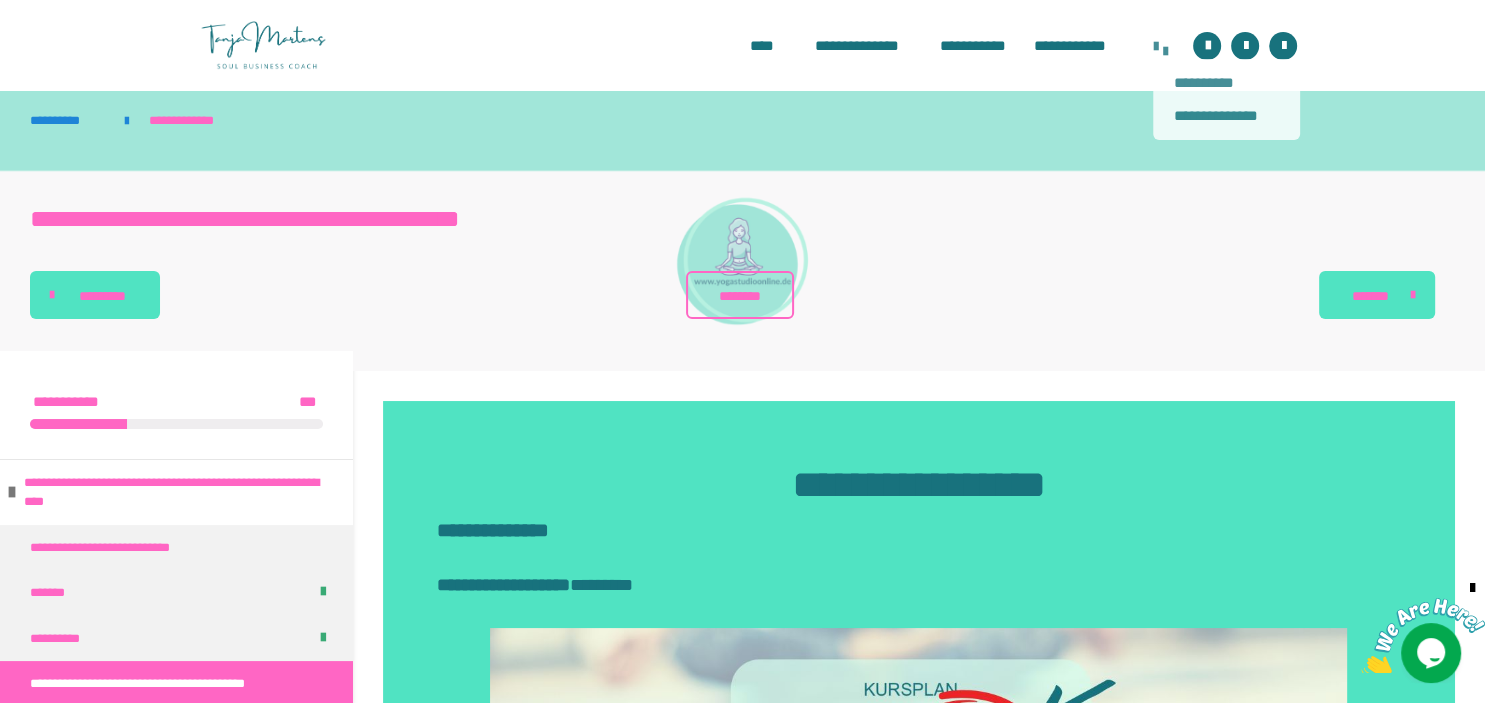 click on "**********" at bounding box center (1160, 48) 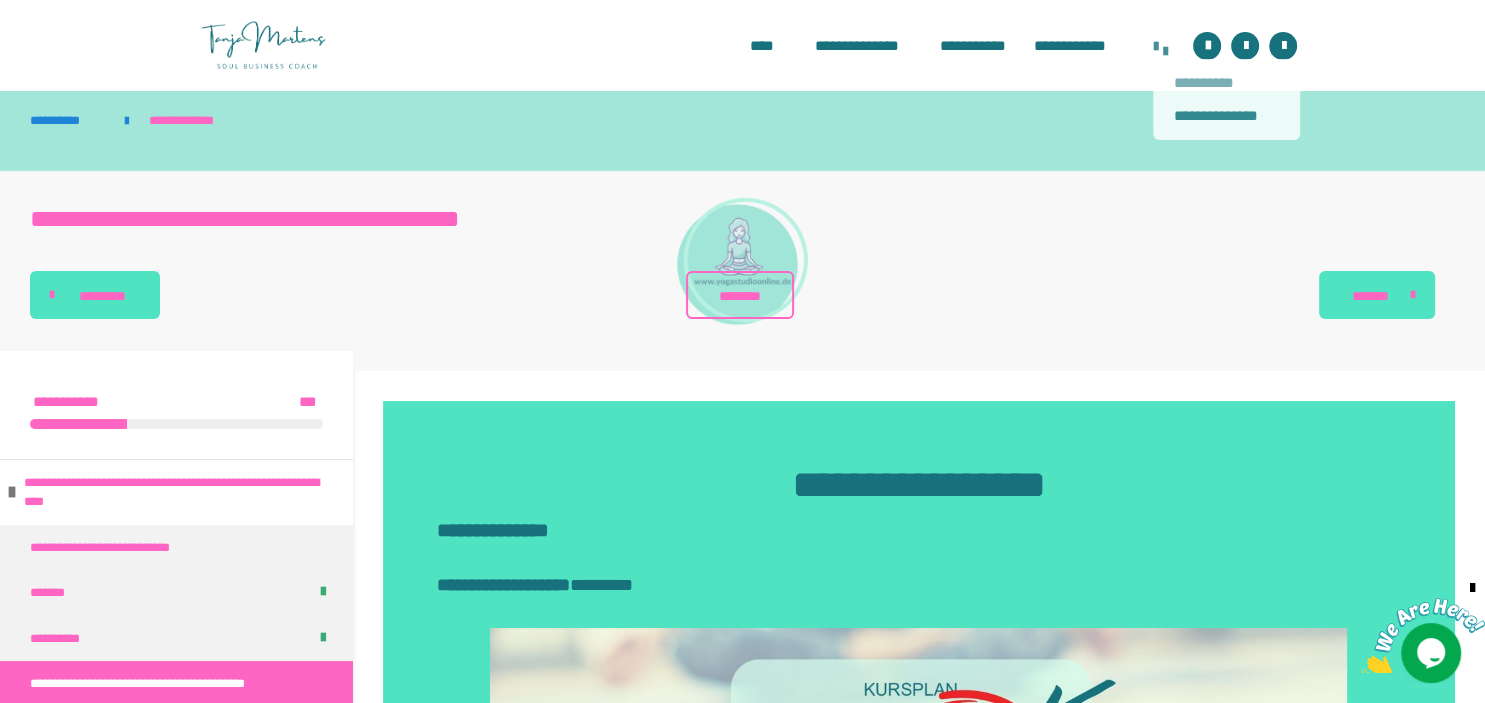 click on "**********" at bounding box center (1226, 83) 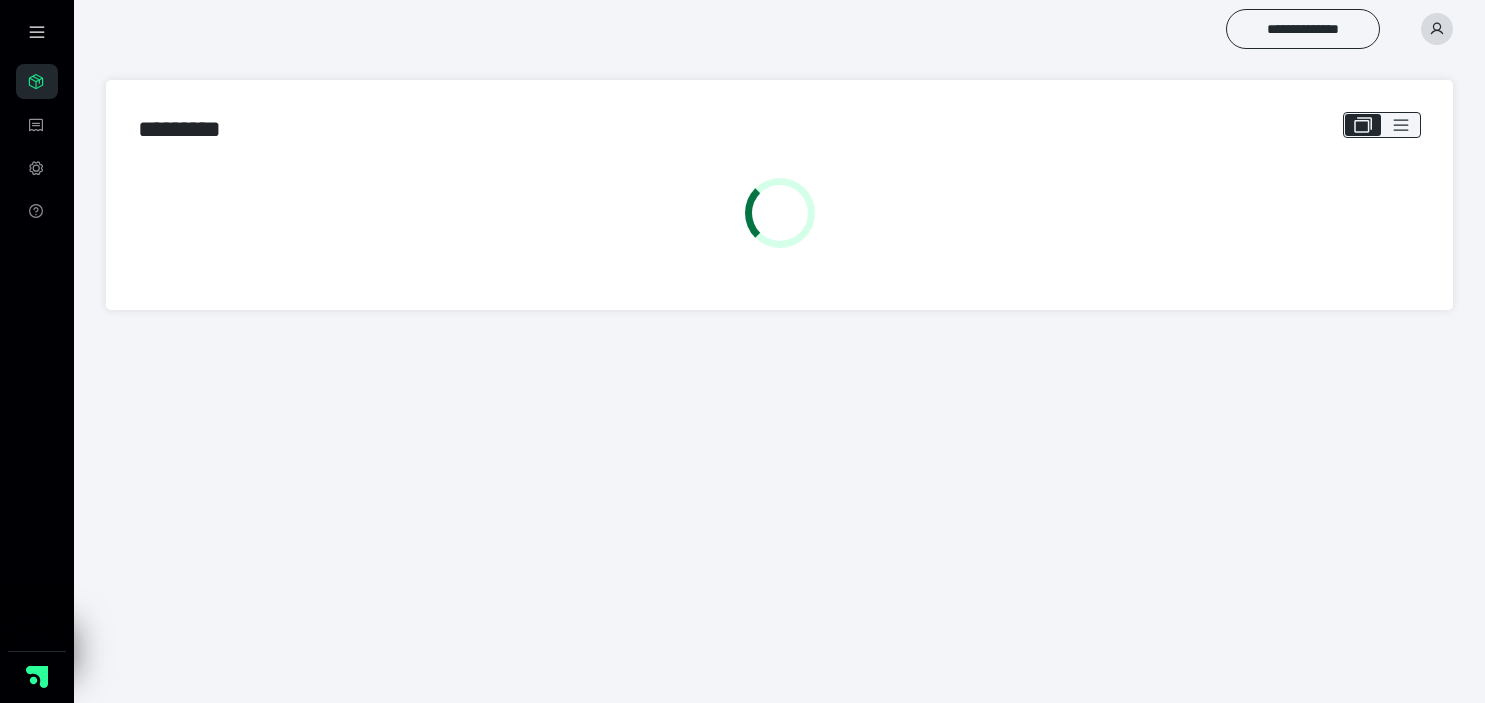 scroll, scrollTop: 0, scrollLeft: 0, axis: both 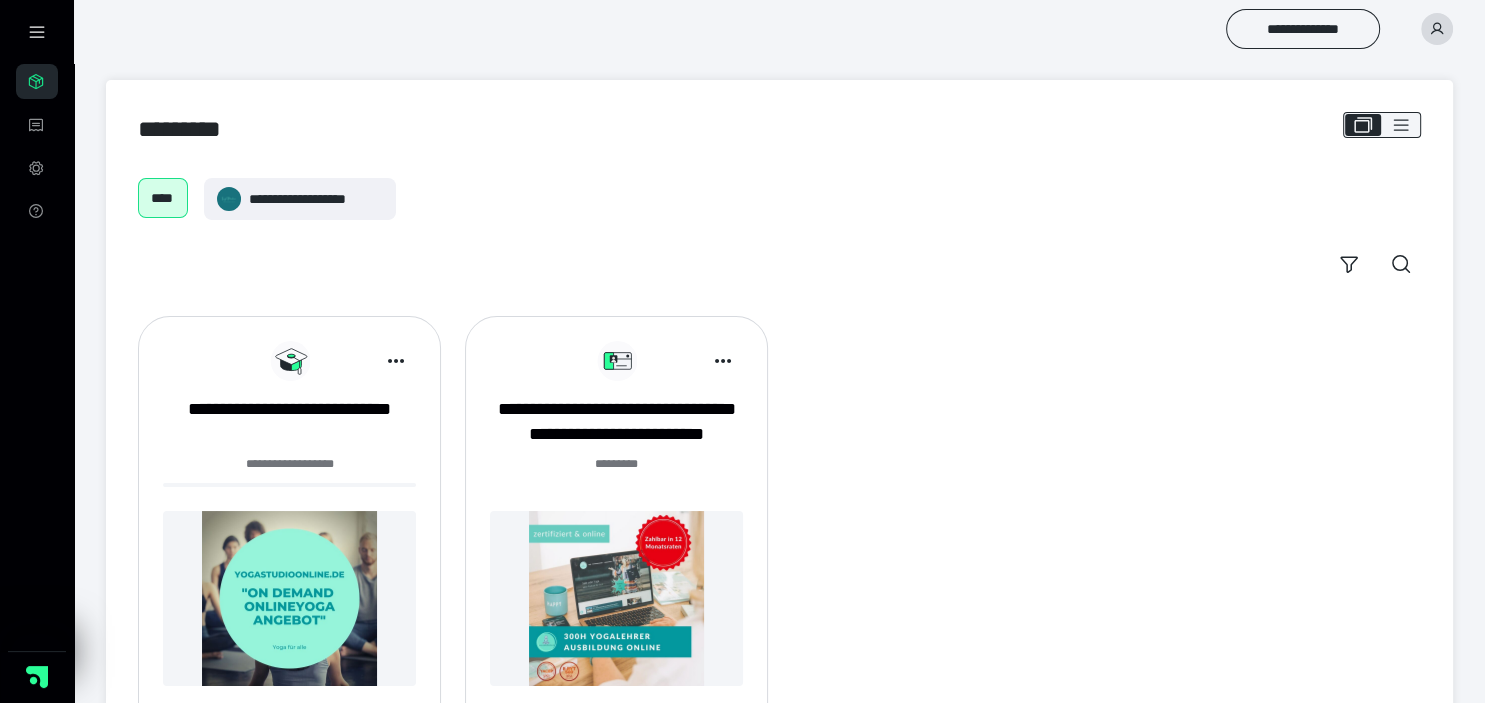 click at bounding box center [289, 598] 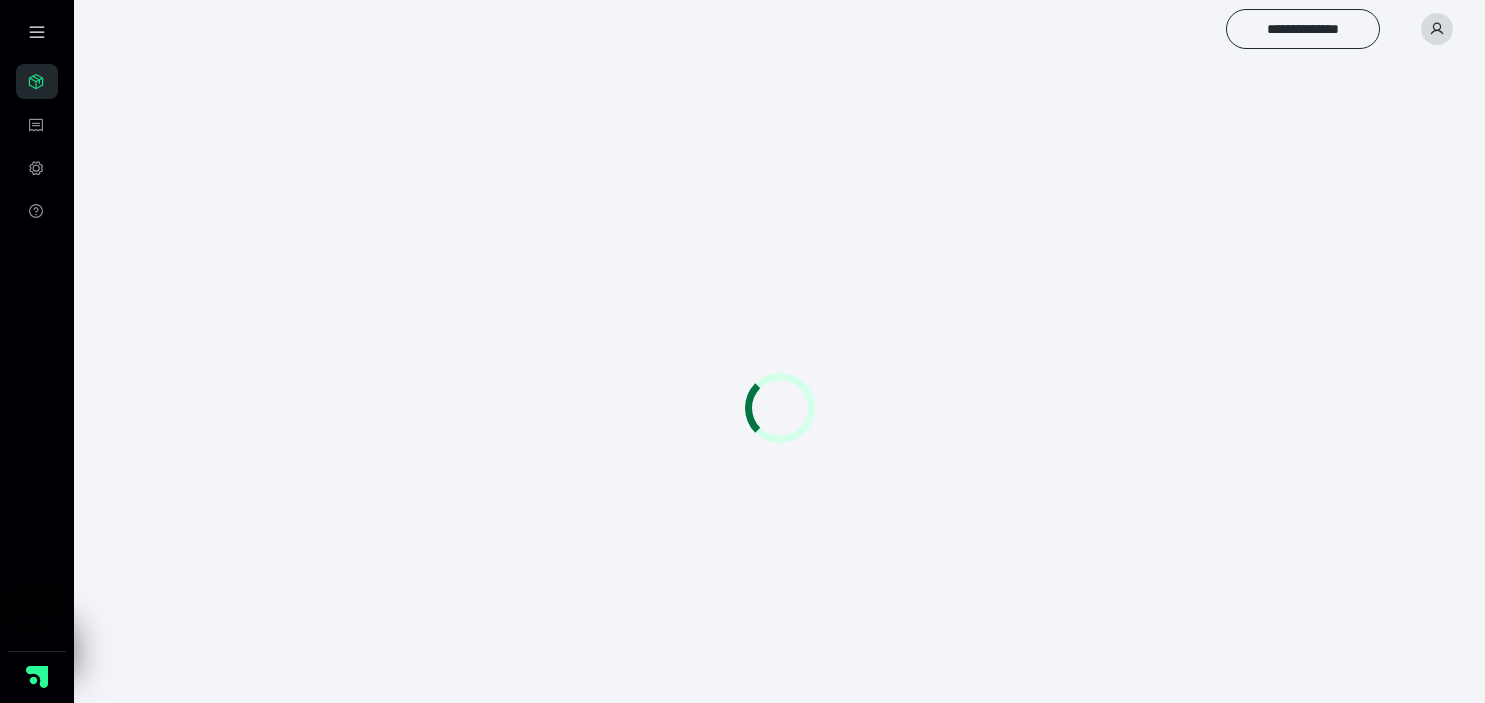 scroll, scrollTop: 0, scrollLeft: 0, axis: both 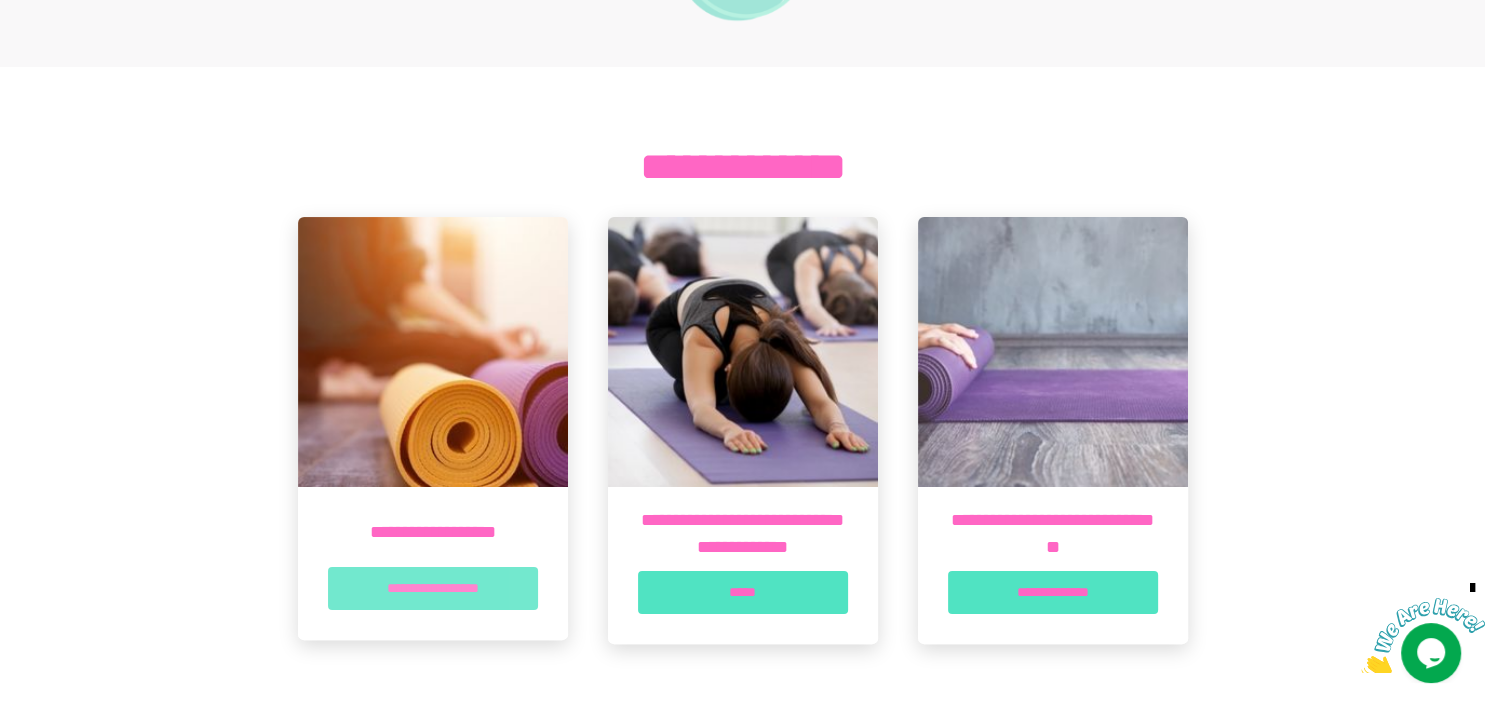 click on "**********" at bounding box center [433, 588] 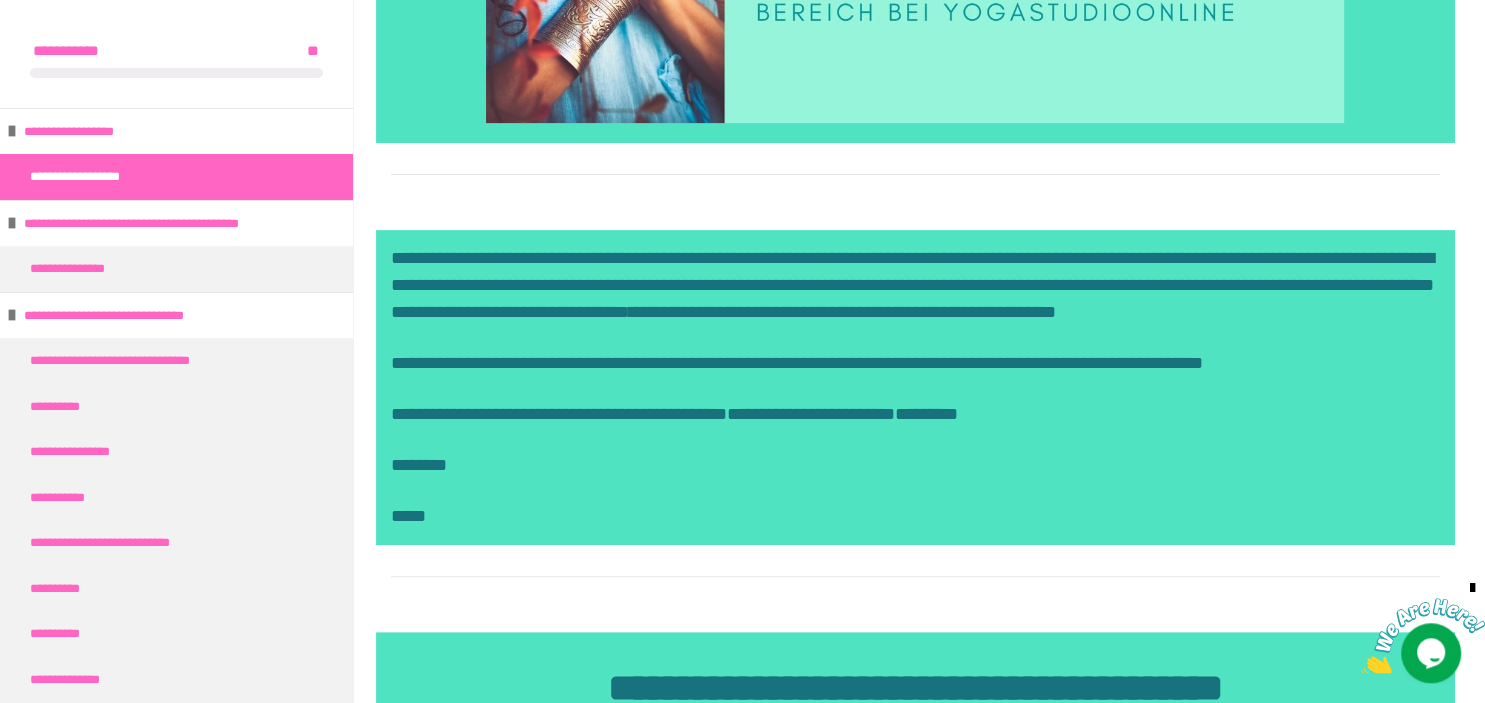 scroll, scrollTop: 657, scrollLeft: 0, axis: vertical 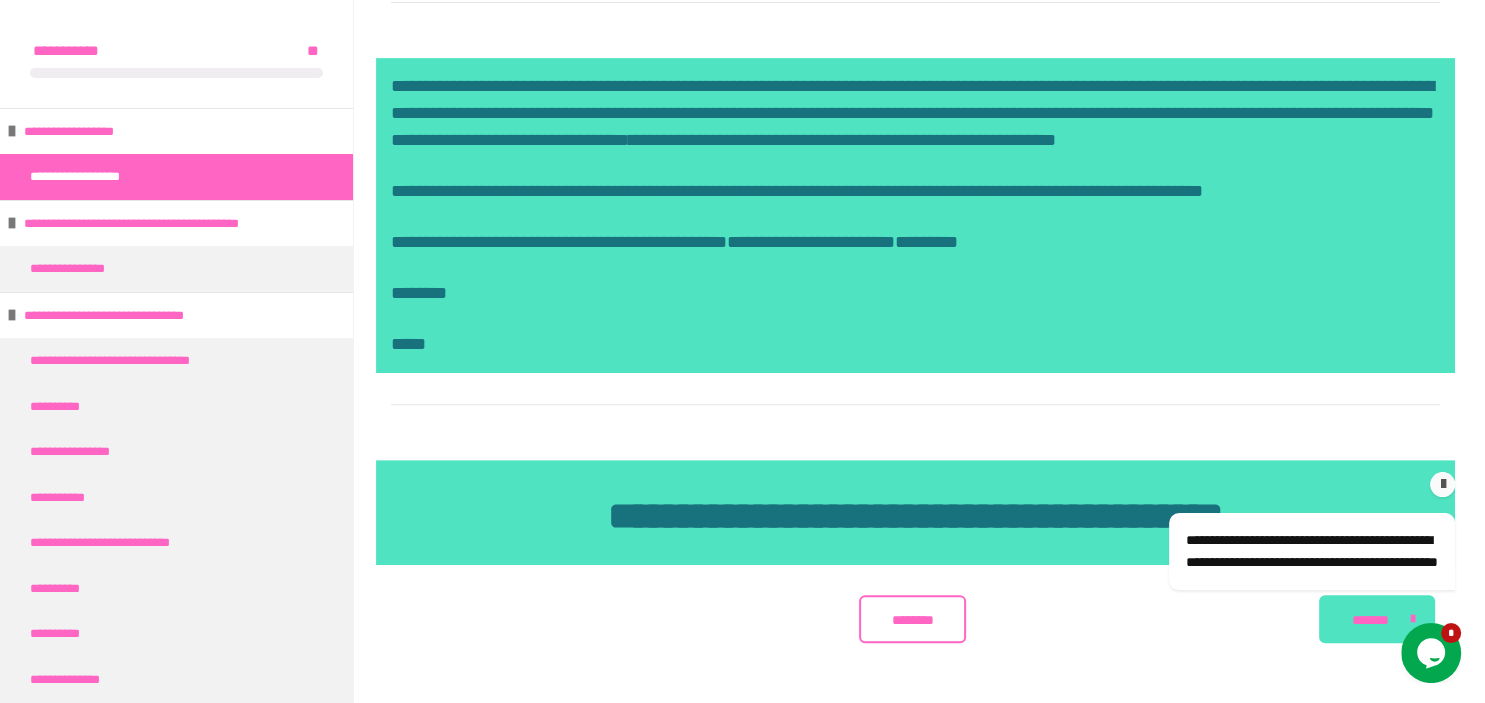click at bounding box center [1443, 484] 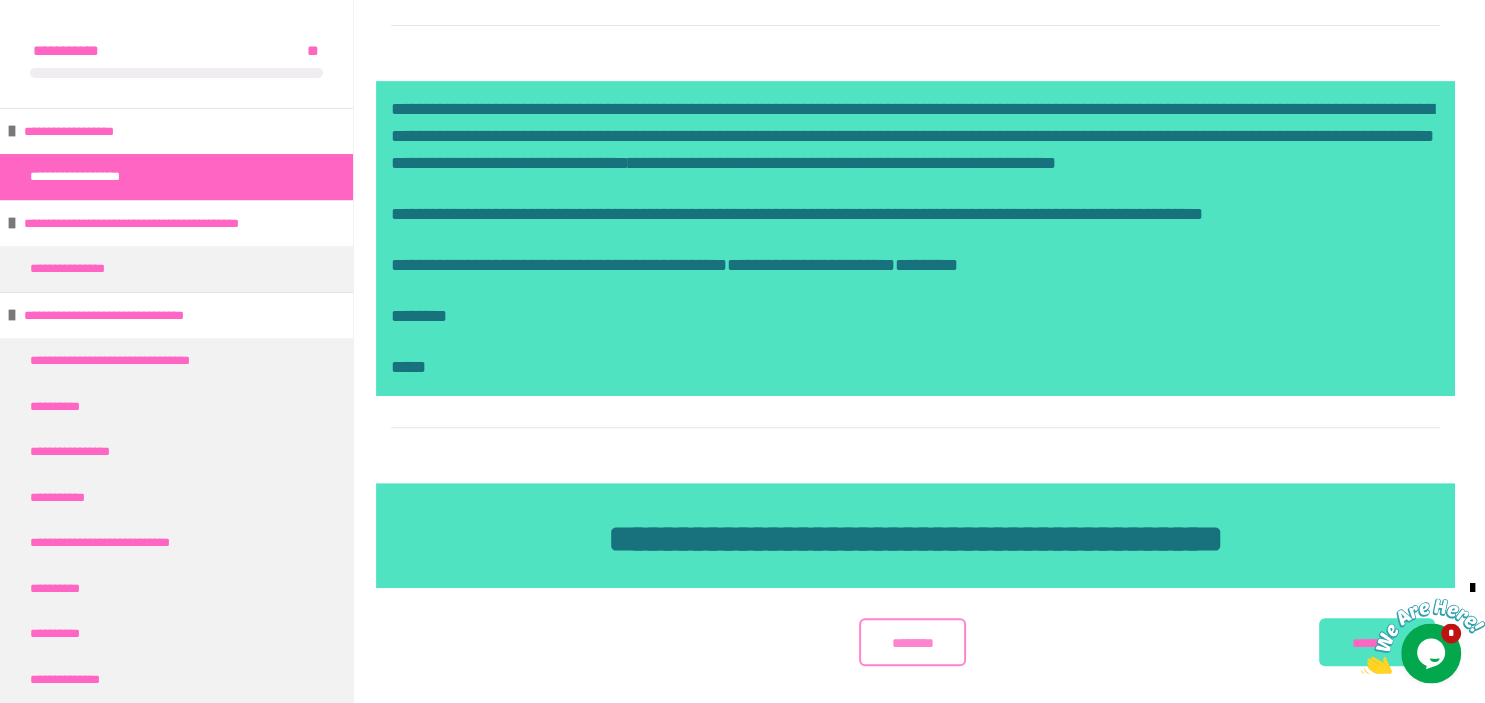 scroll, scrollTop: 854, scrollLeft: 0, axis: vertical 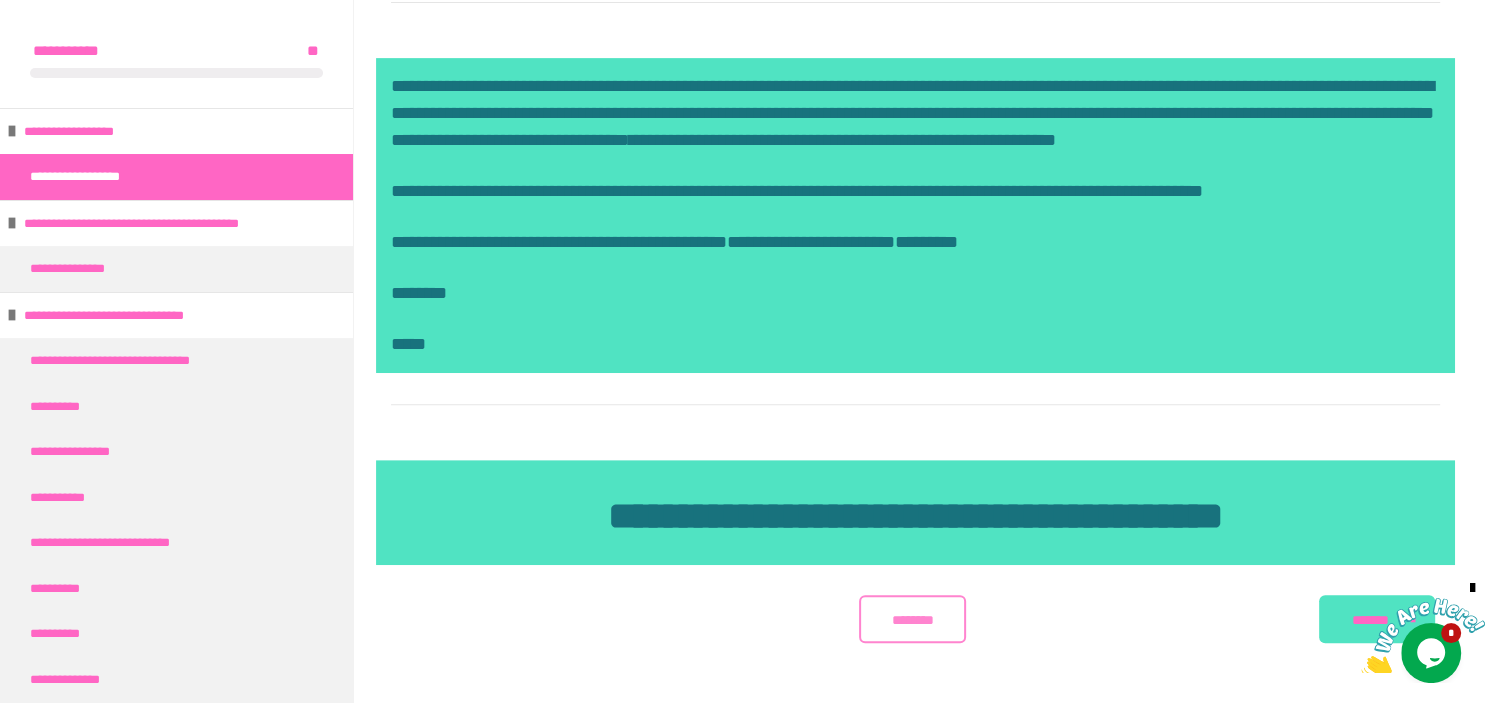 click on "********" at bounding box center [912, 620] 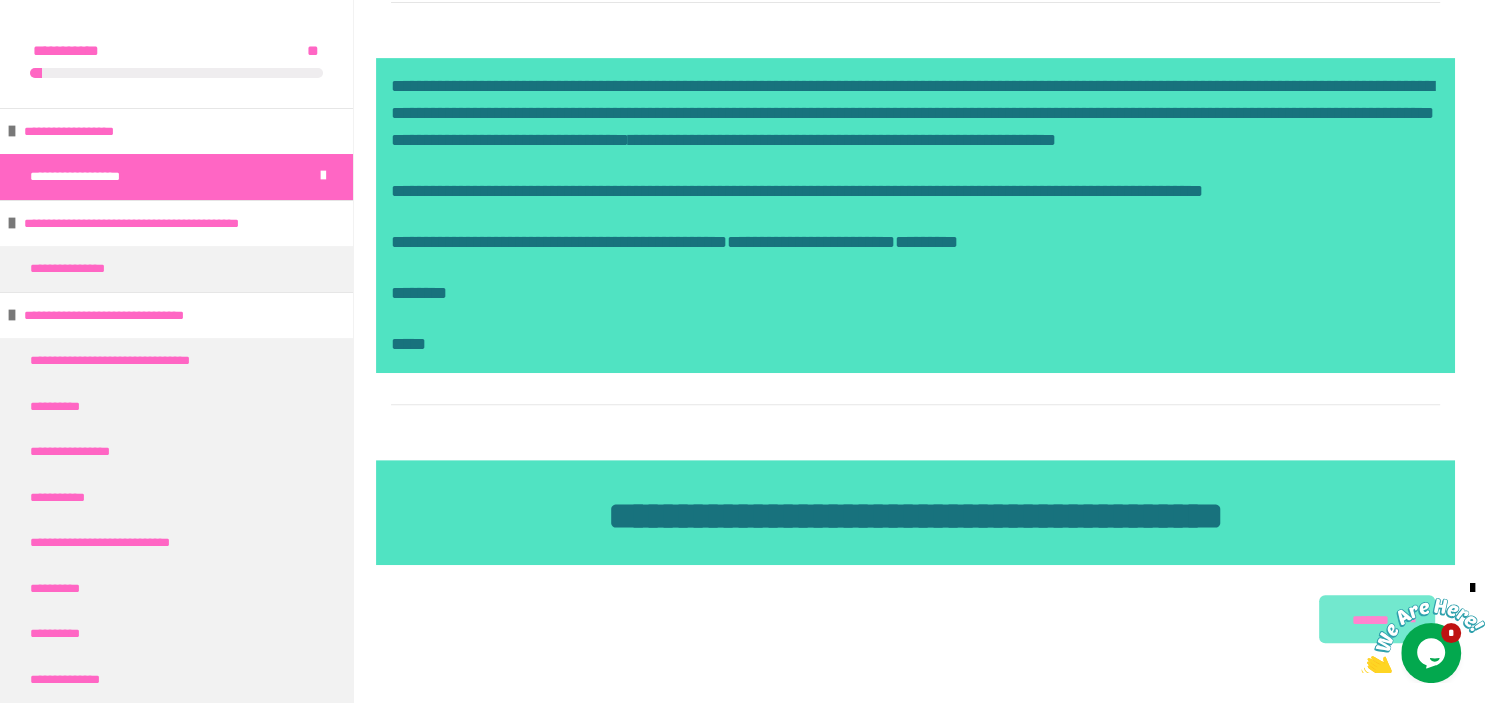 click on "*******" at bounding box center (1377, 619) 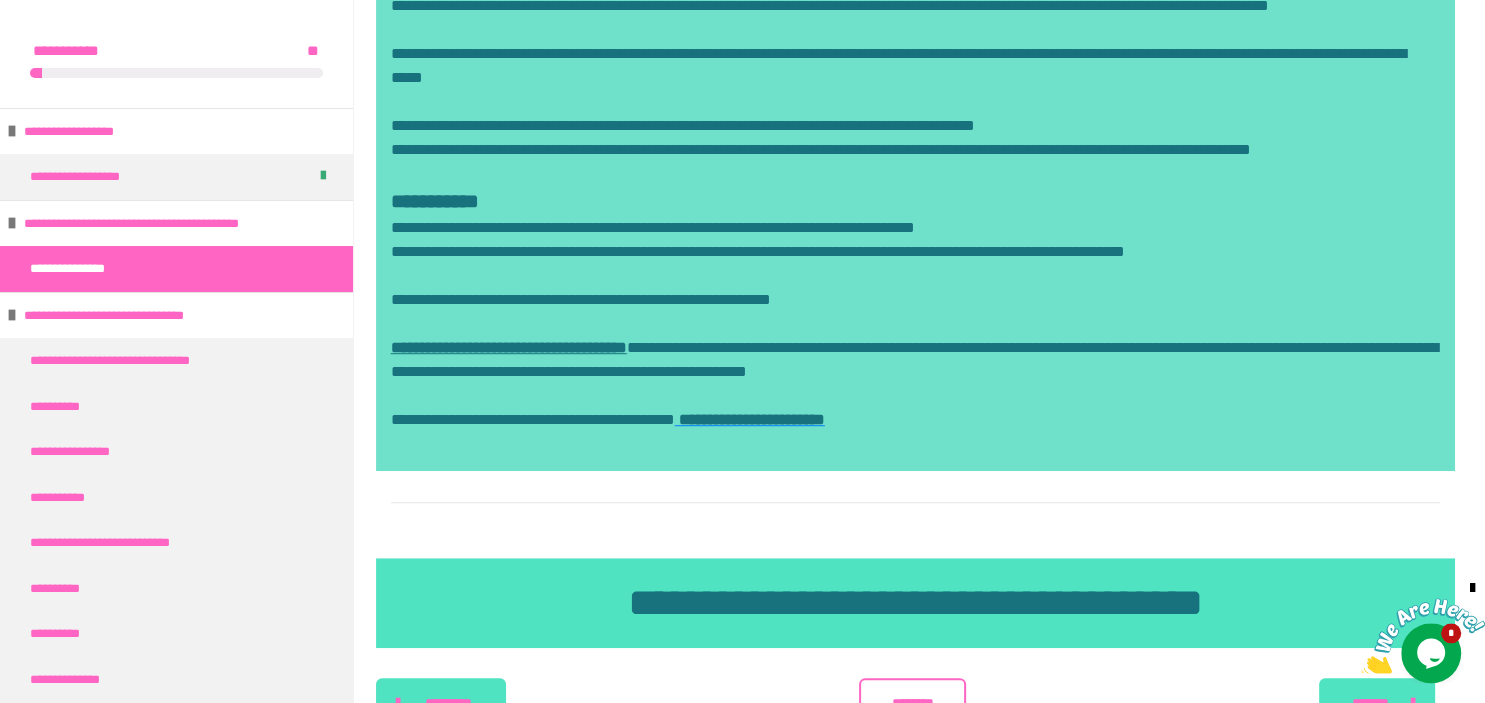 scroll, scrollTop: 1281, scrollLeft: 0, axis: vertical 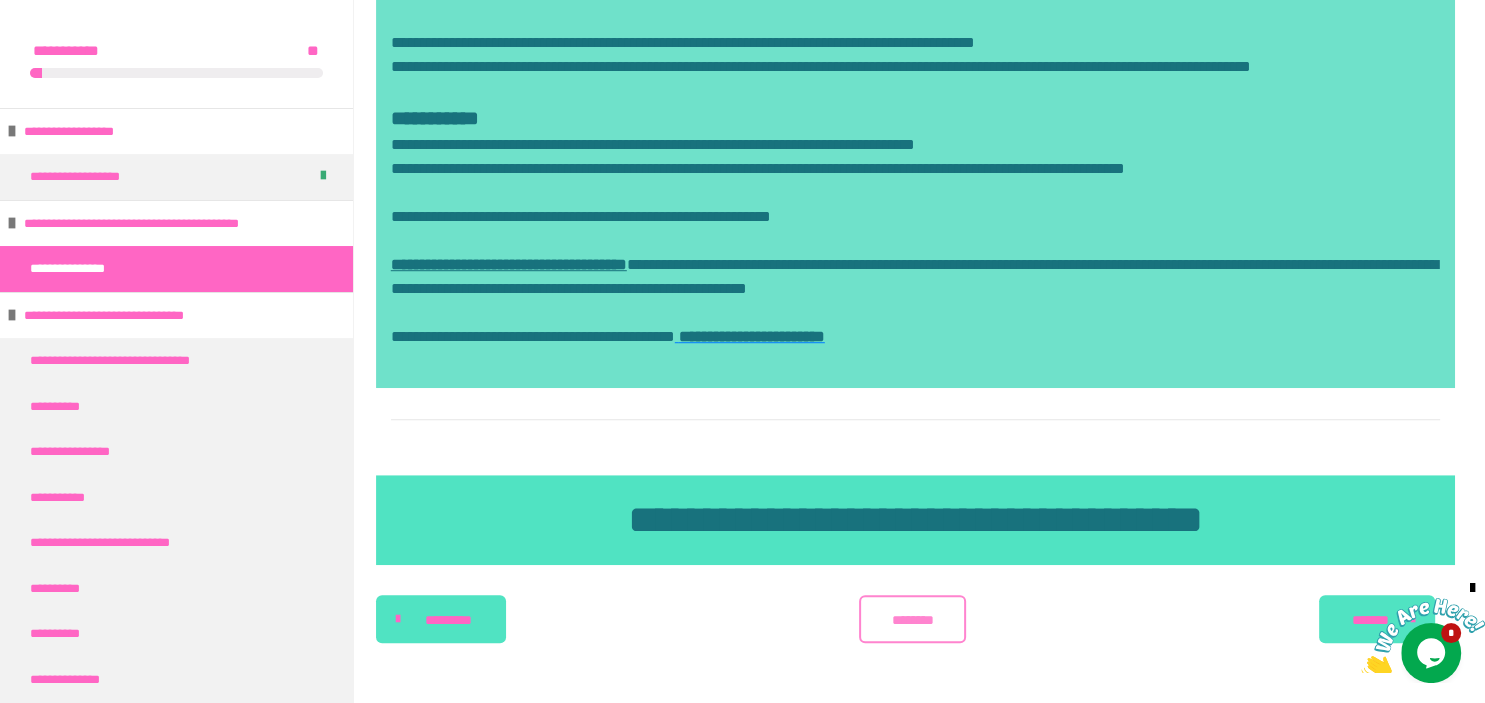 click on "********" at bounding box center [912, 620] 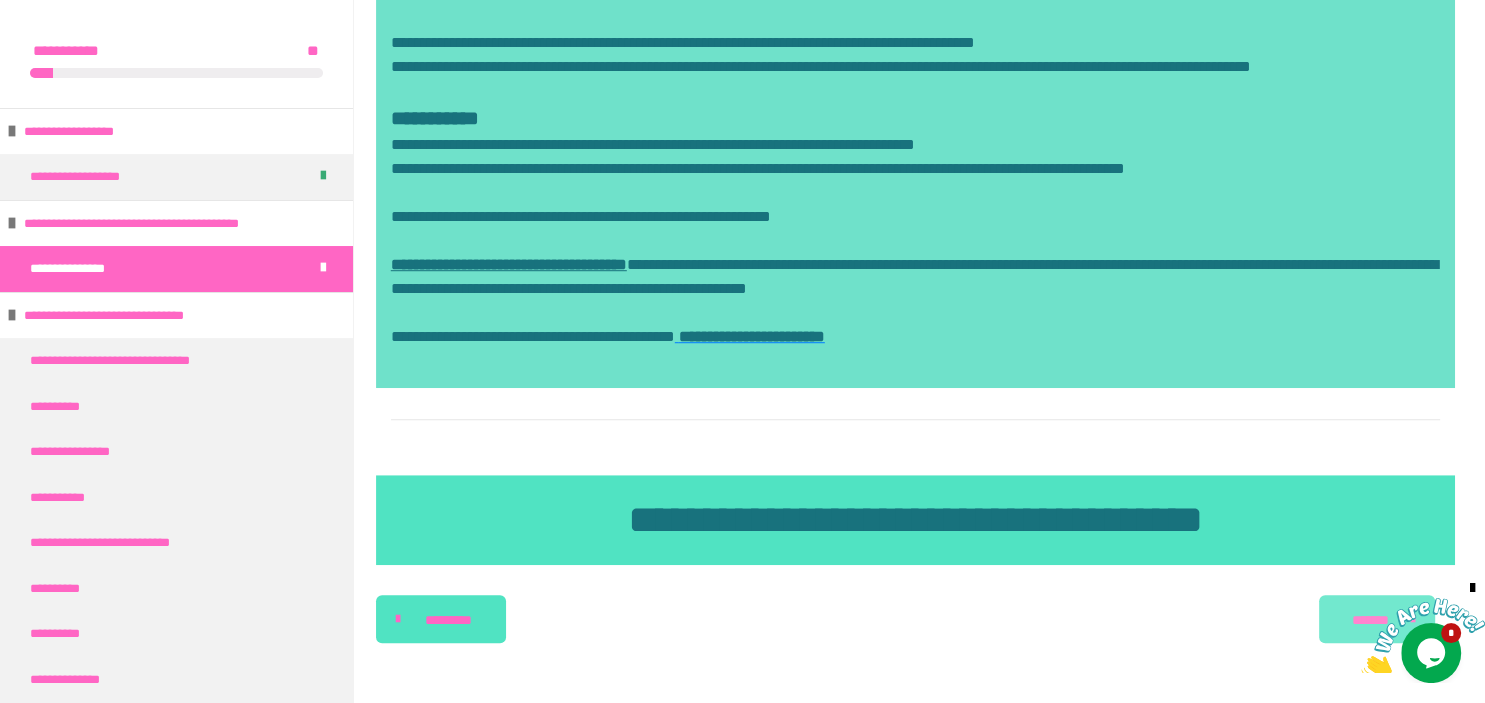 click on "*******" at bounding box center (1370, 620) 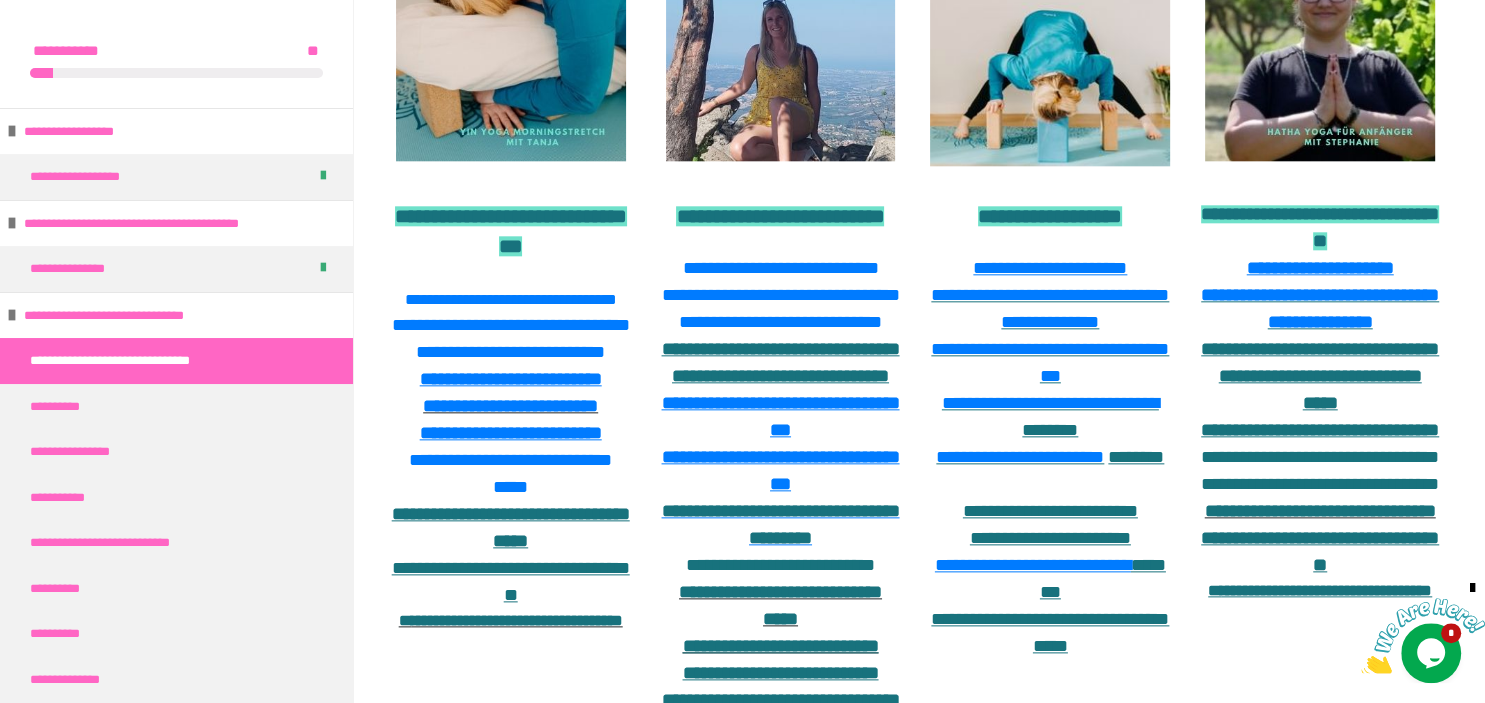 scroll, scrollTop: 2216, scrollLeft: 0, axis: vertical 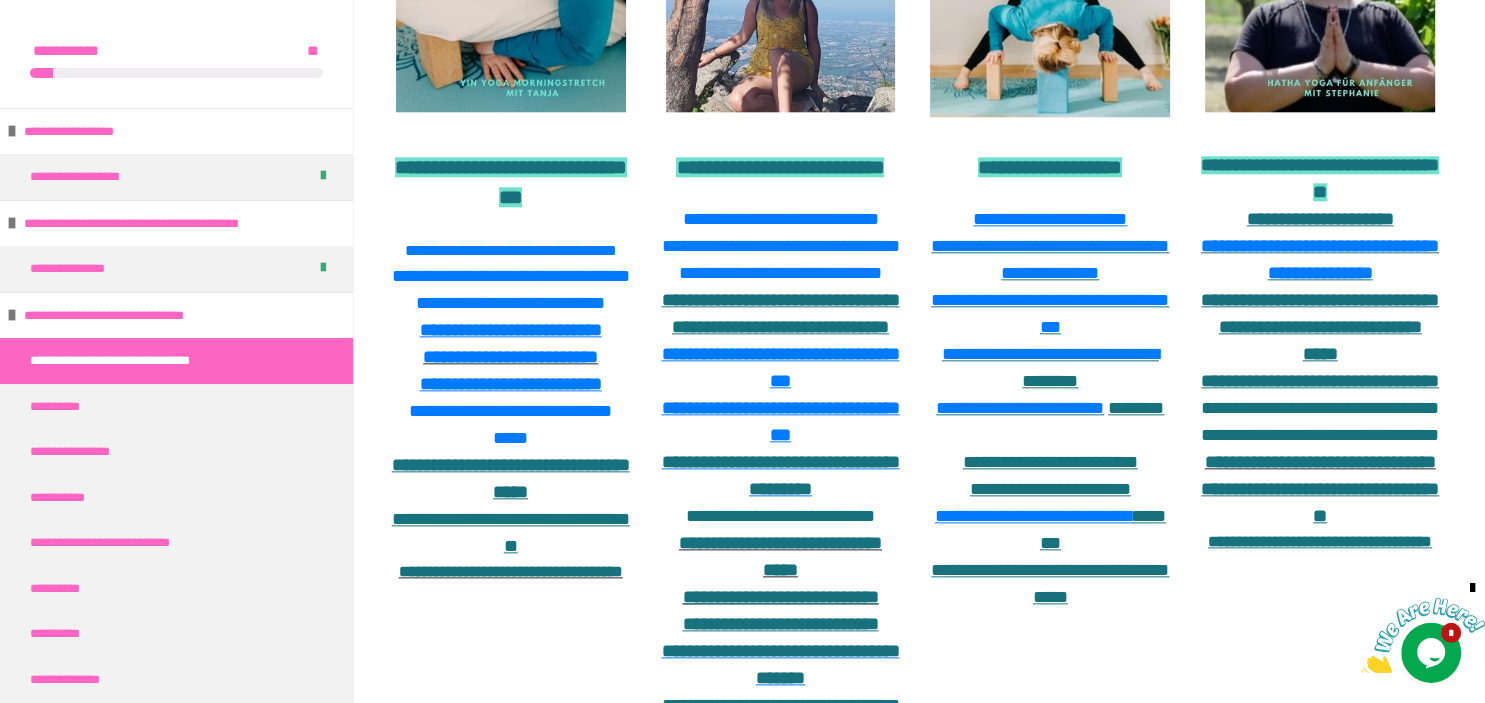 click on "**********" at bounding box center [1320, 220] 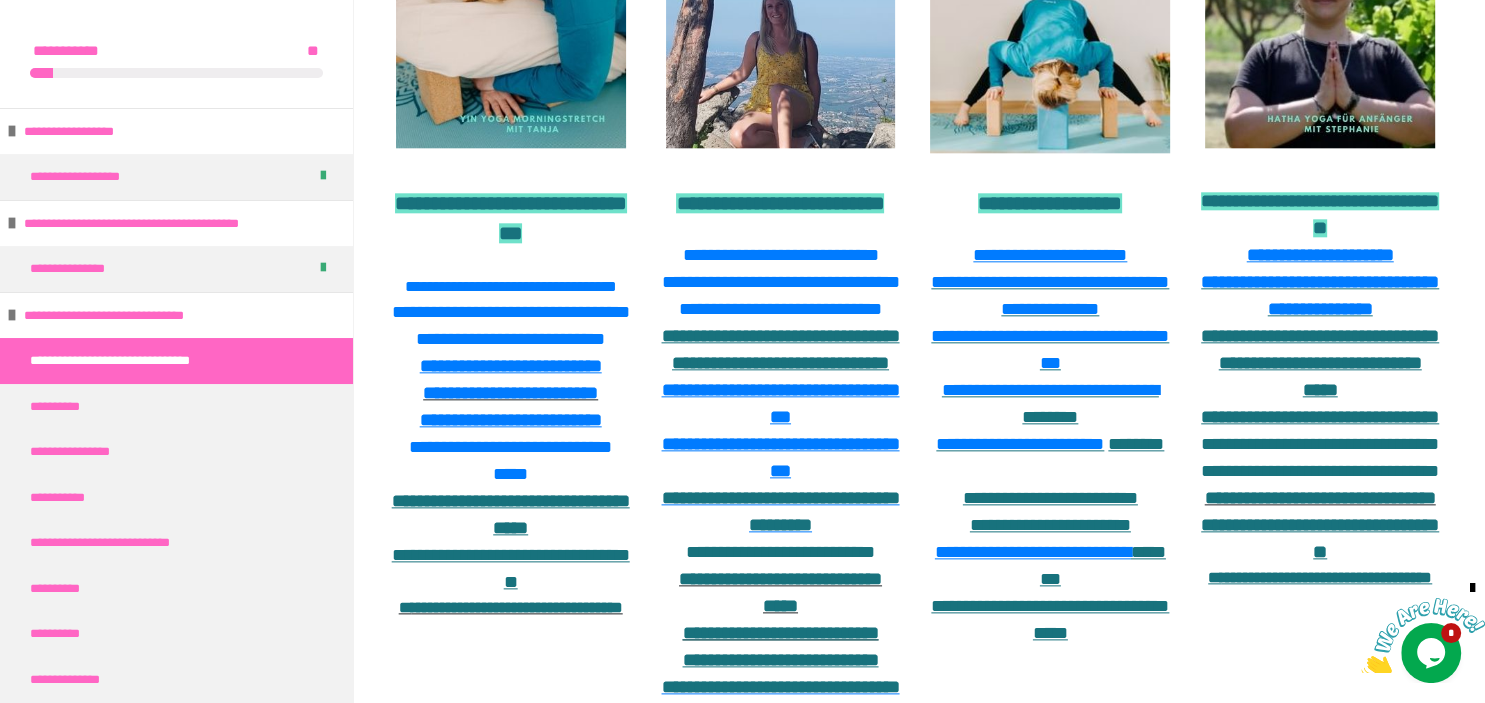 scroll, scrollTop: 2153, scrollLeft: 0, axis: vertical 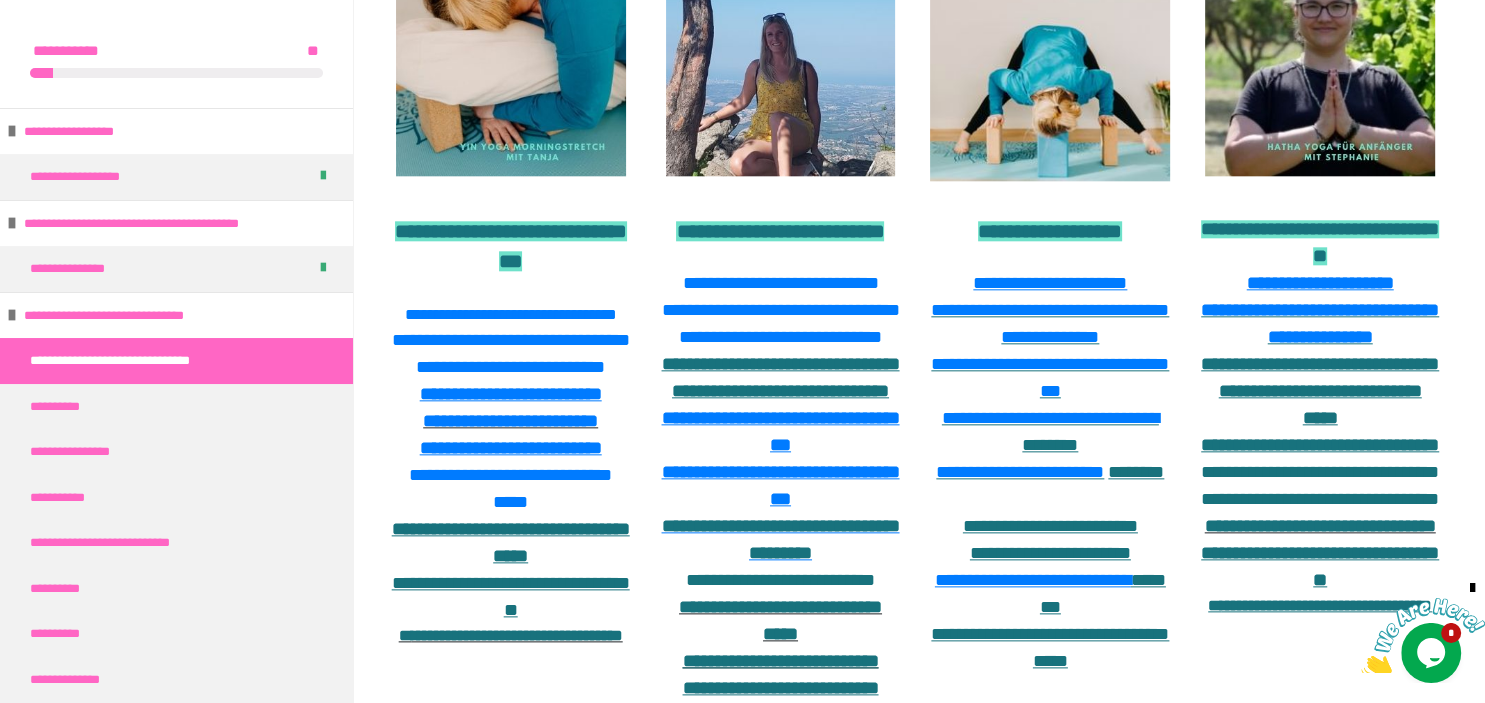 click at bounding box center (1423, 636) 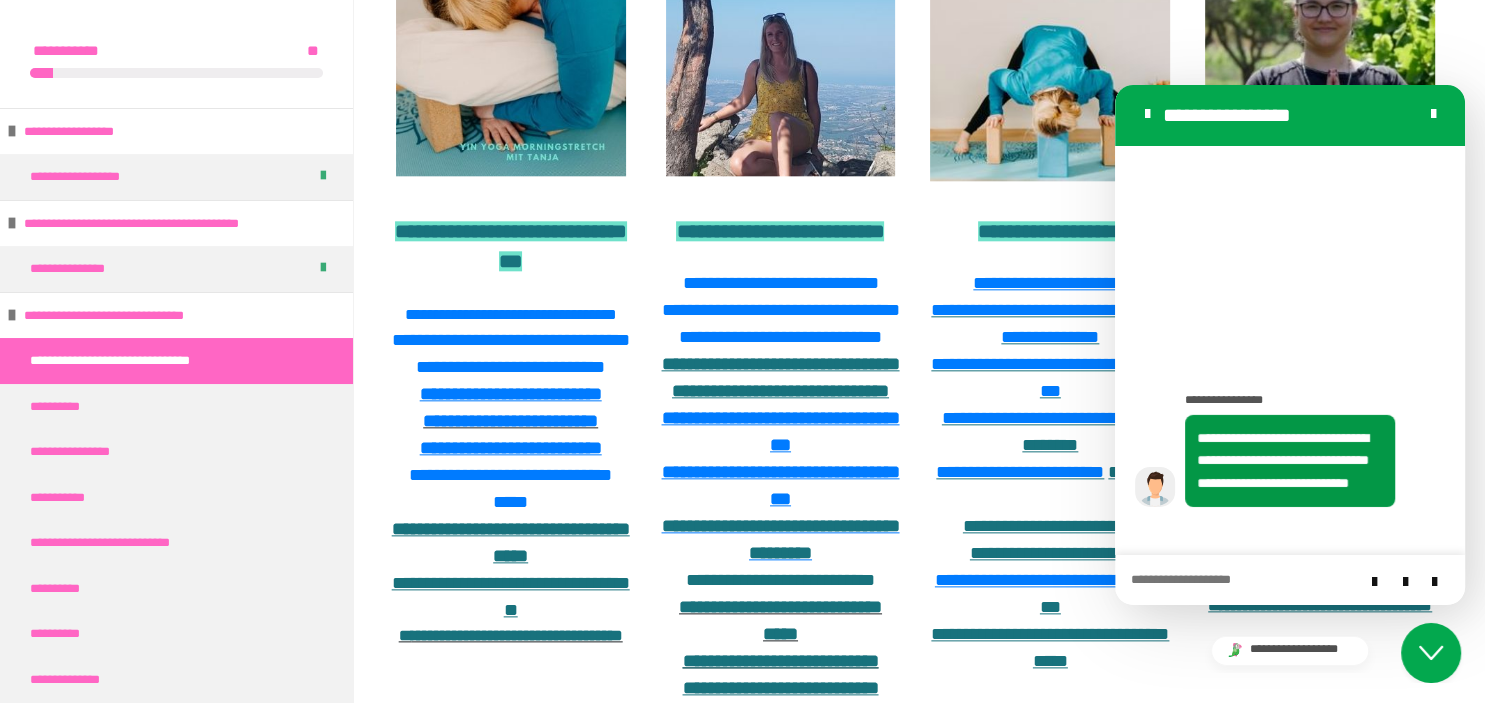 click at bounding box center (1115, 84) 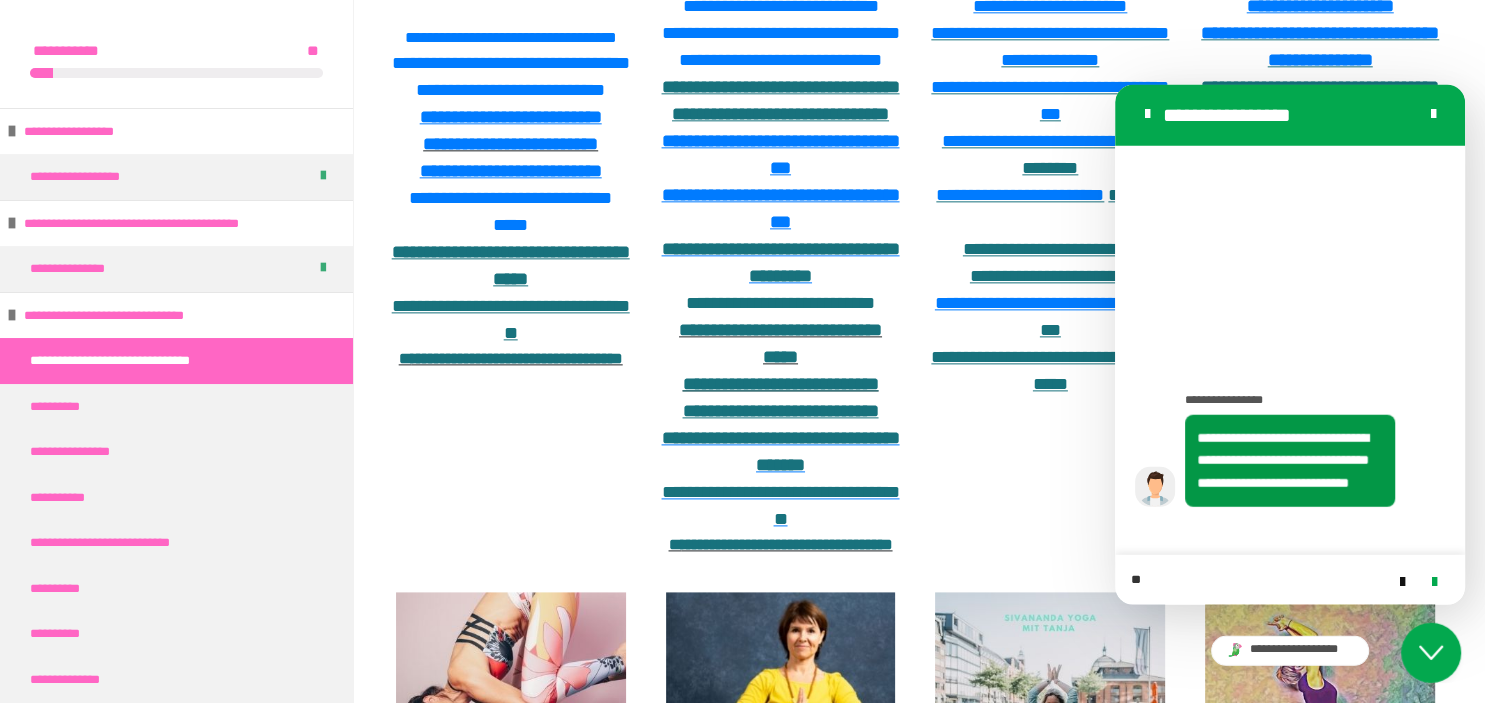 scroll, scrollTop: 2432, scrollLeft: 0, axis: vertical 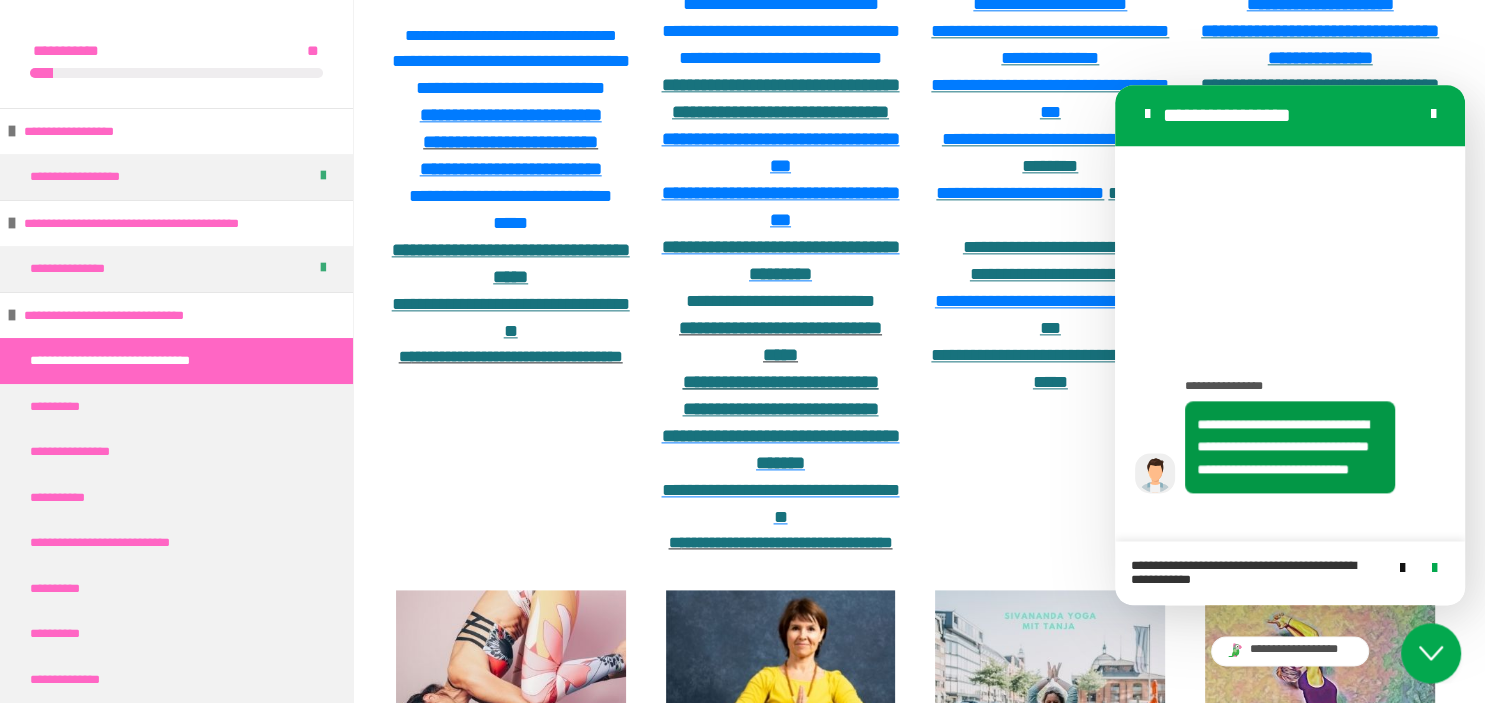 type on "**********" 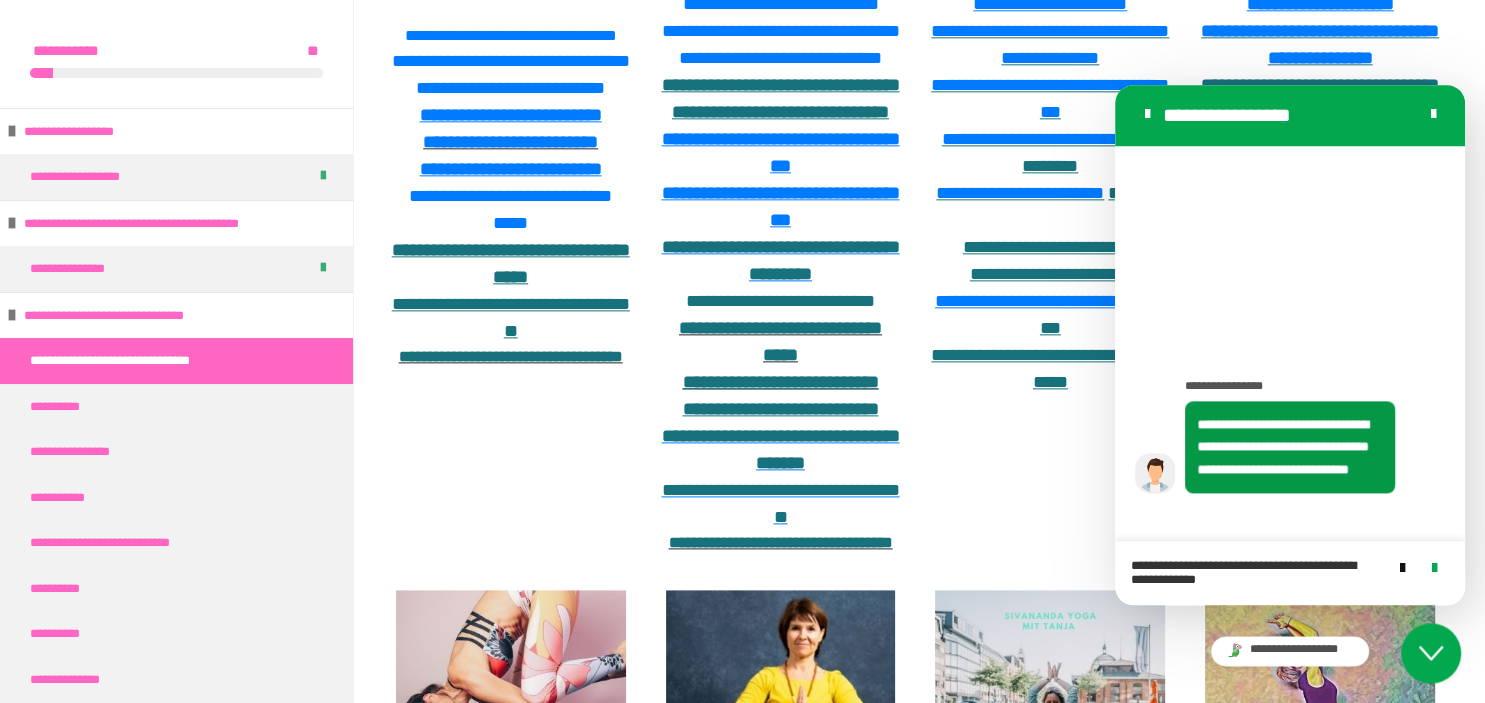 type 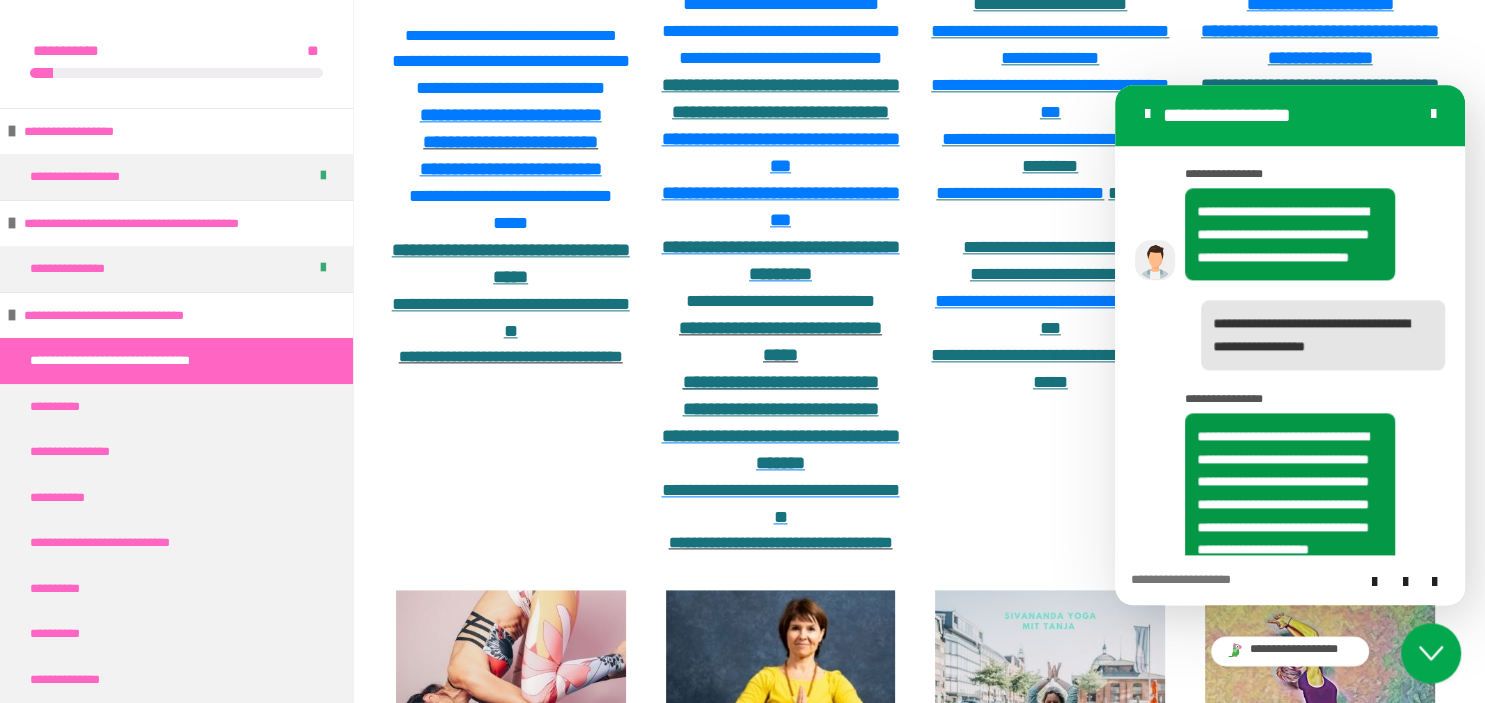 scroll, scrollTop: 441, scrollLeft: 0, axis: vertical 